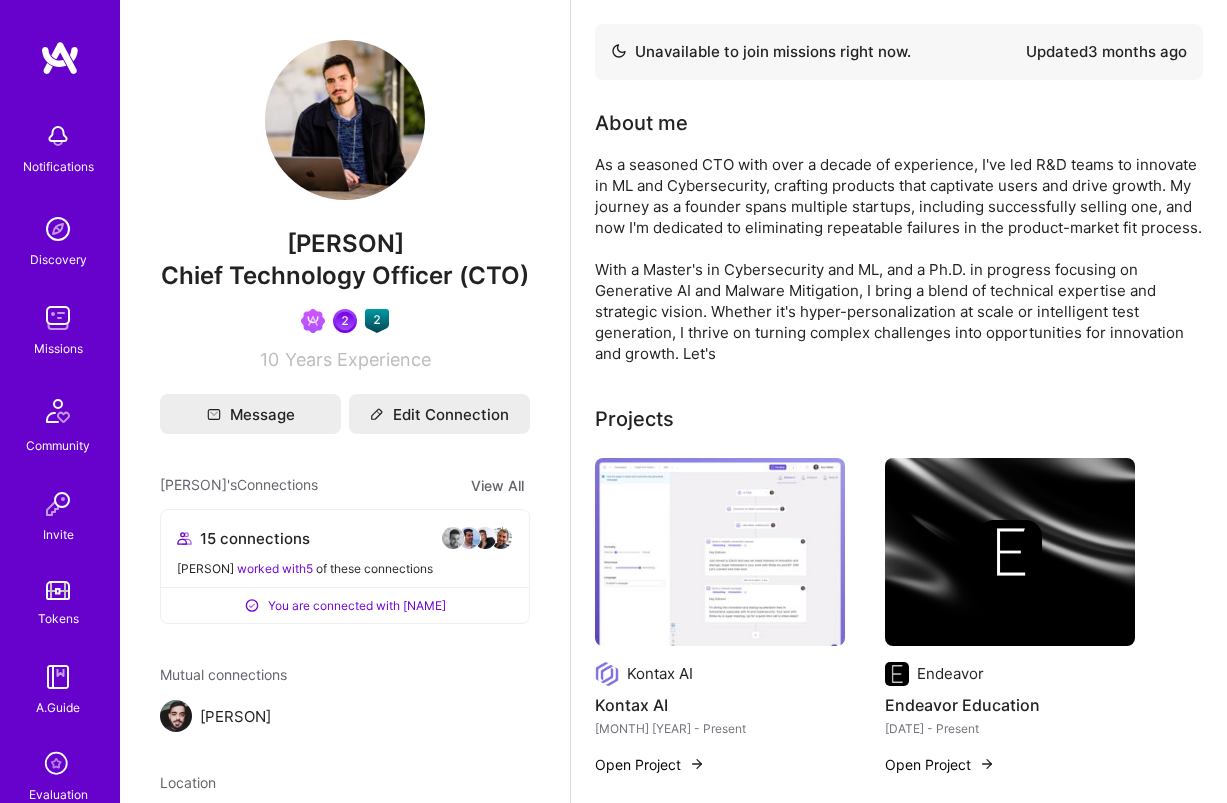 scroll, scrollTop: 0, scrollLeft: 0, axis: both 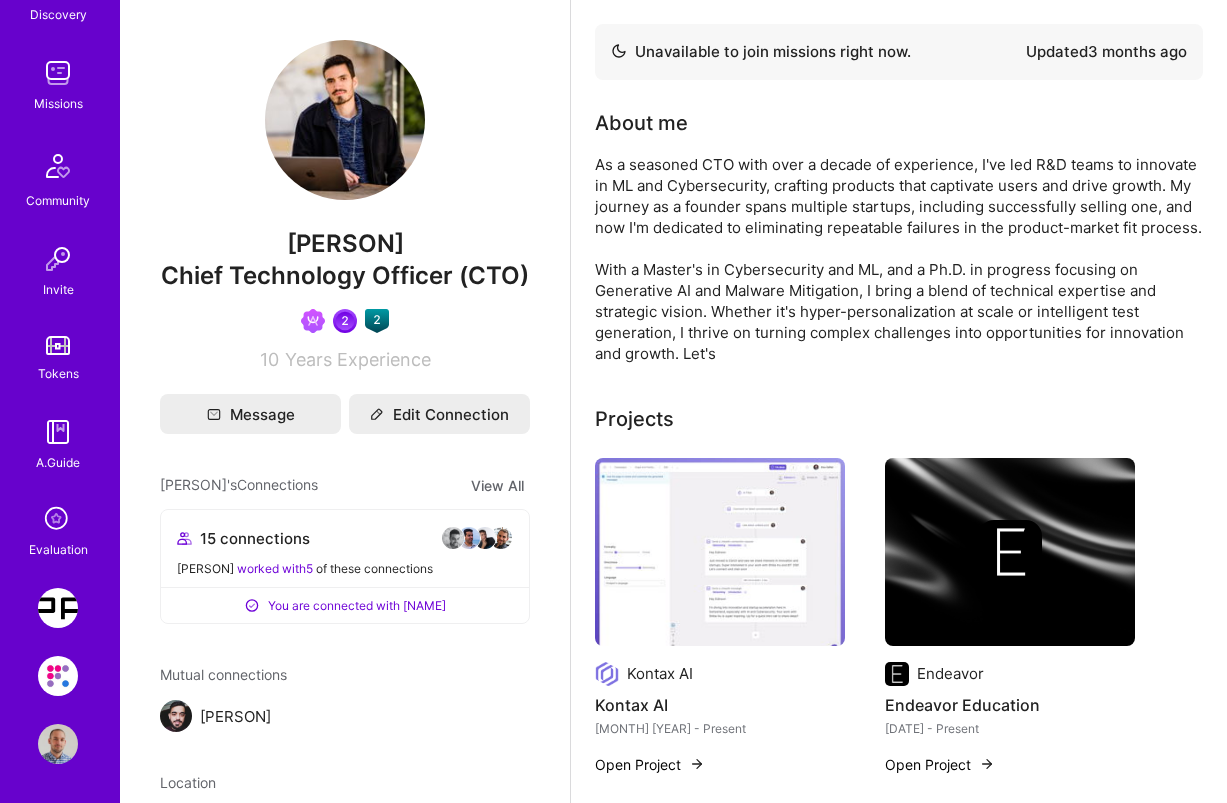 click at bounding box center (58, 744) 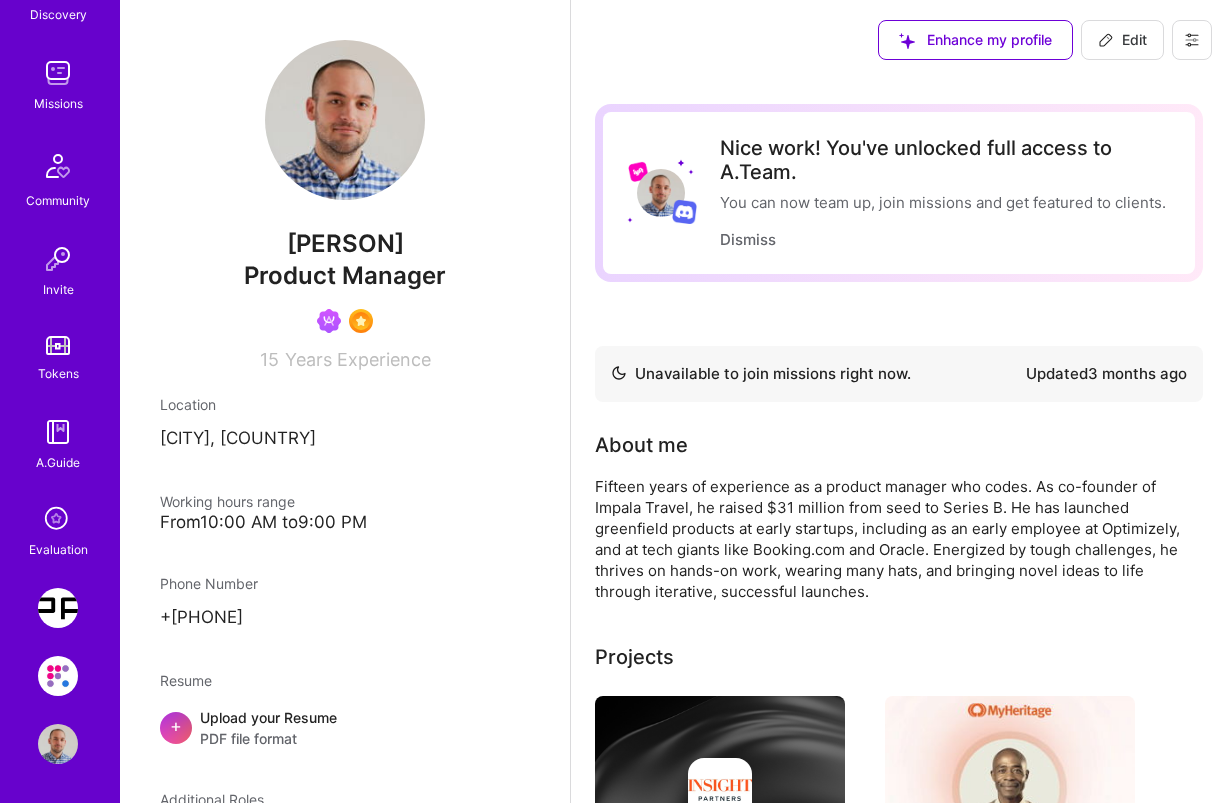 click on "Edit" at bounding box center [1122, 40] 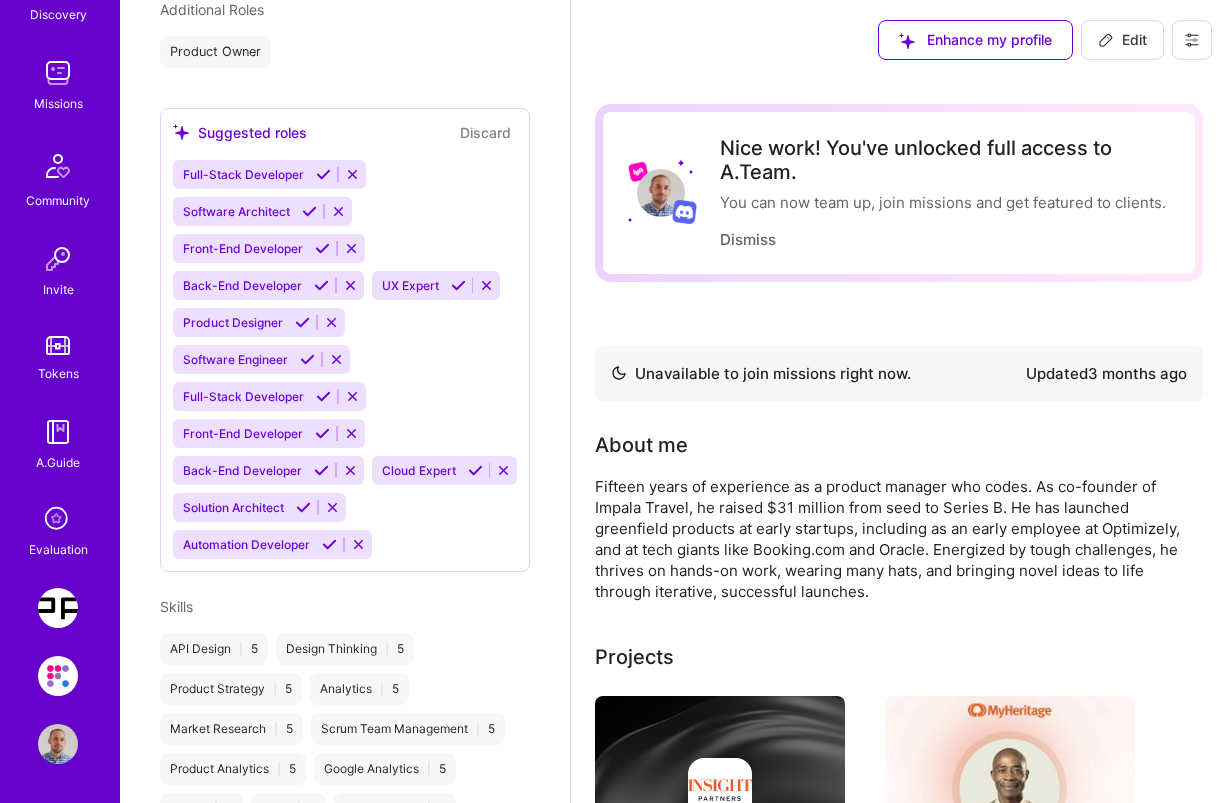 select on "NL" 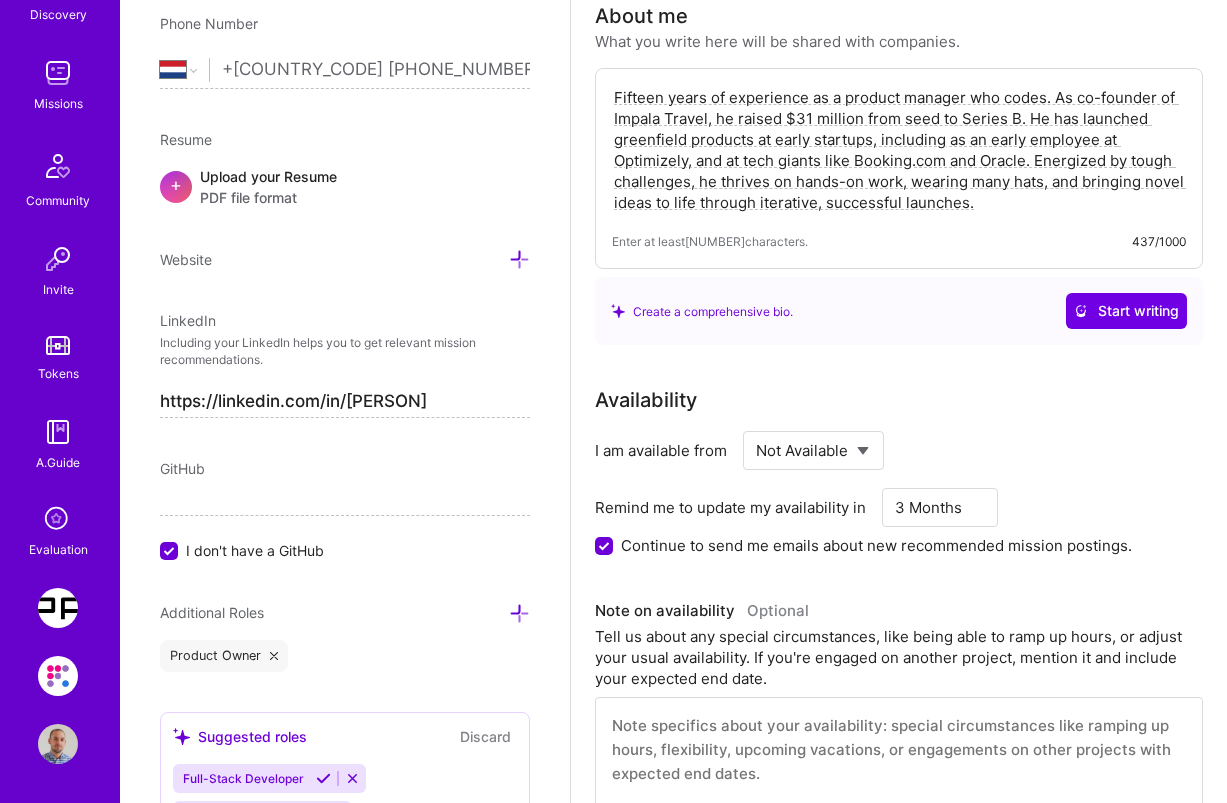 scroll, scrollTop: 373, scrollLeft: 0, axis: vertical 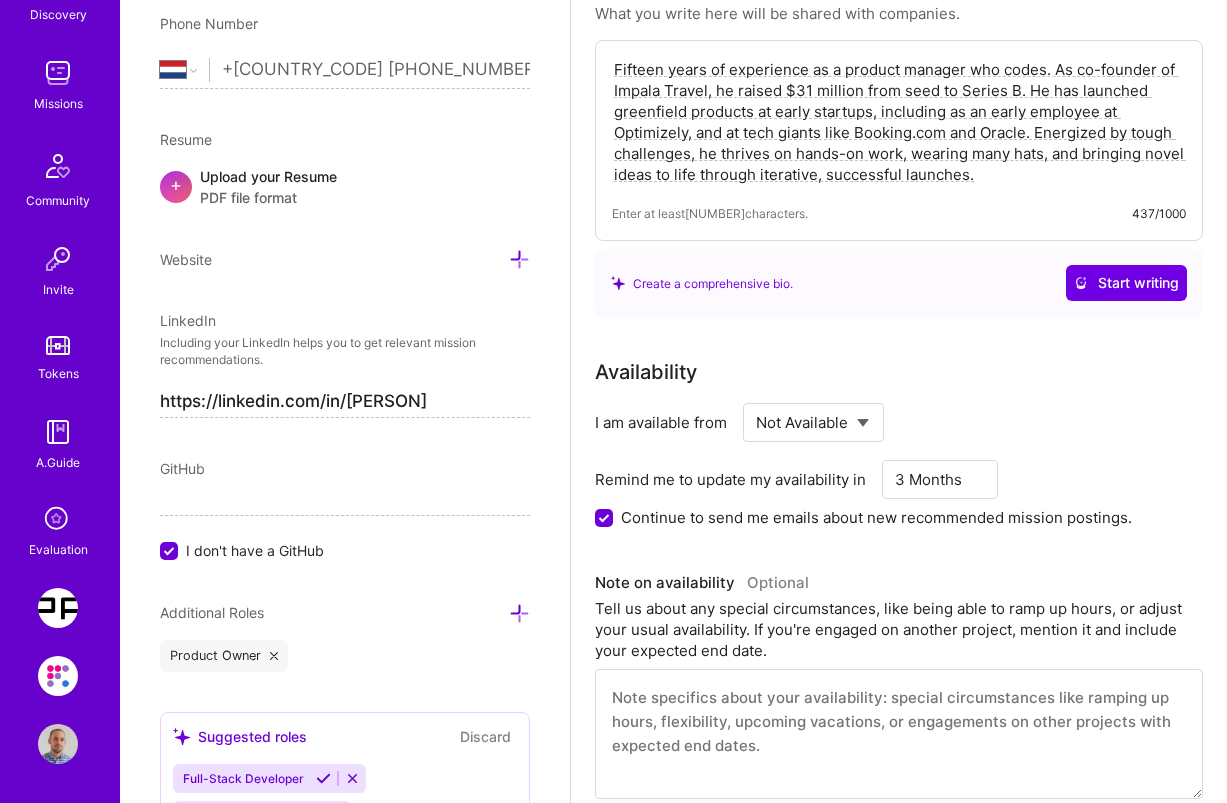 click on "Continue to send me emails about new recommended mission postings." at bounding box center (876, 517) 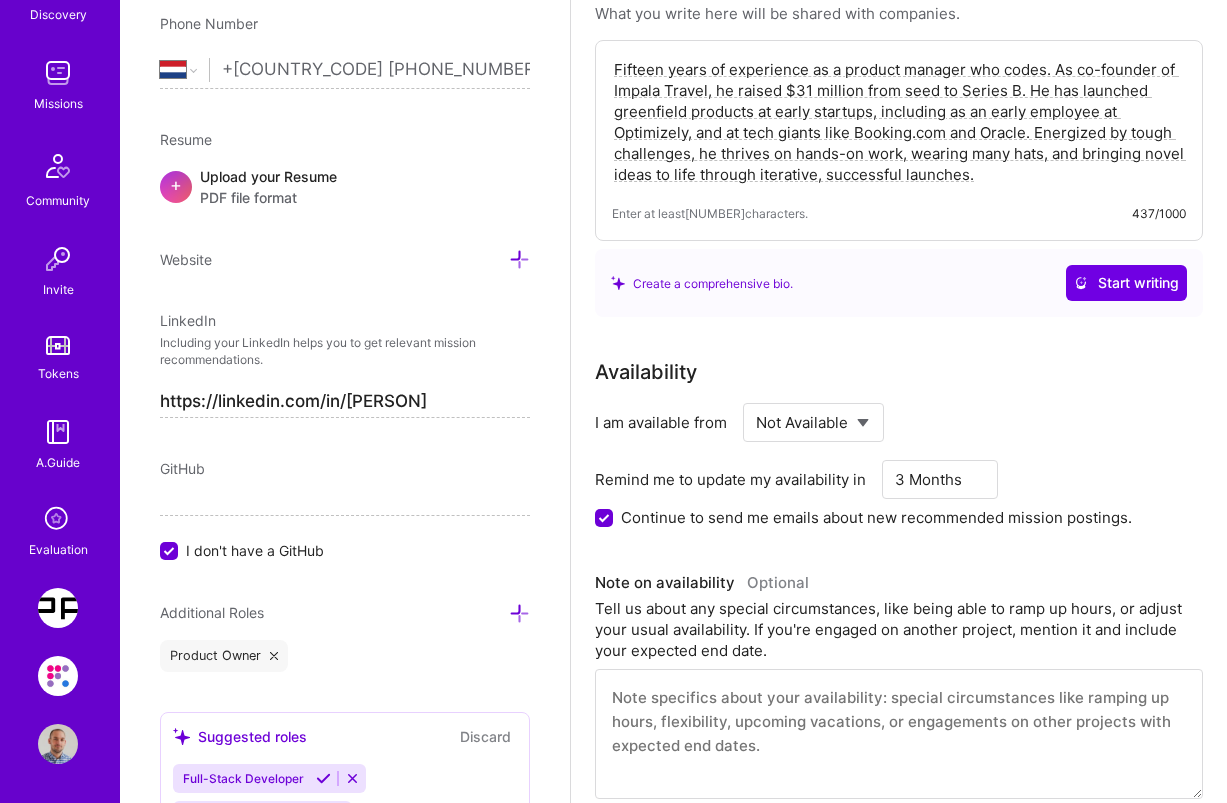 scroll, scrollTop: 1, scrollLeft: 0, axis: vertical 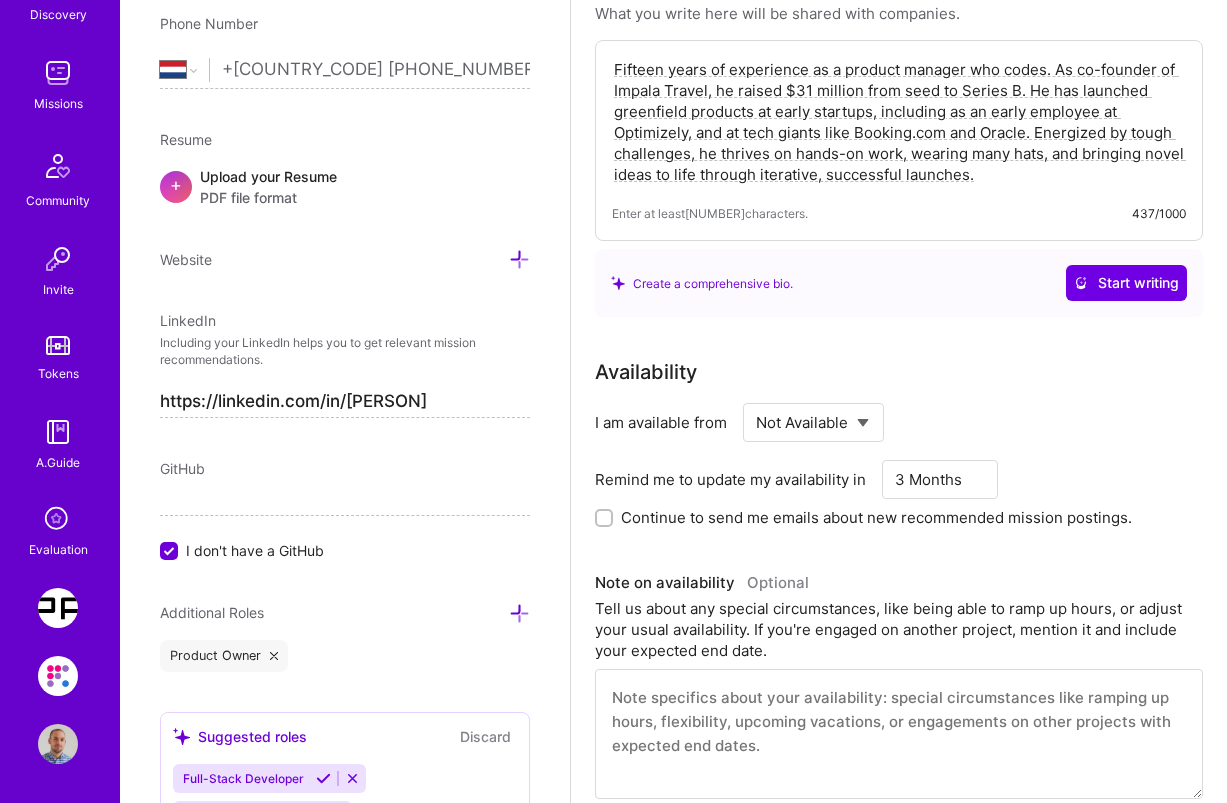 click on "Continue to send me emails about new recommended mission postings." at bounding box center [606, 518] 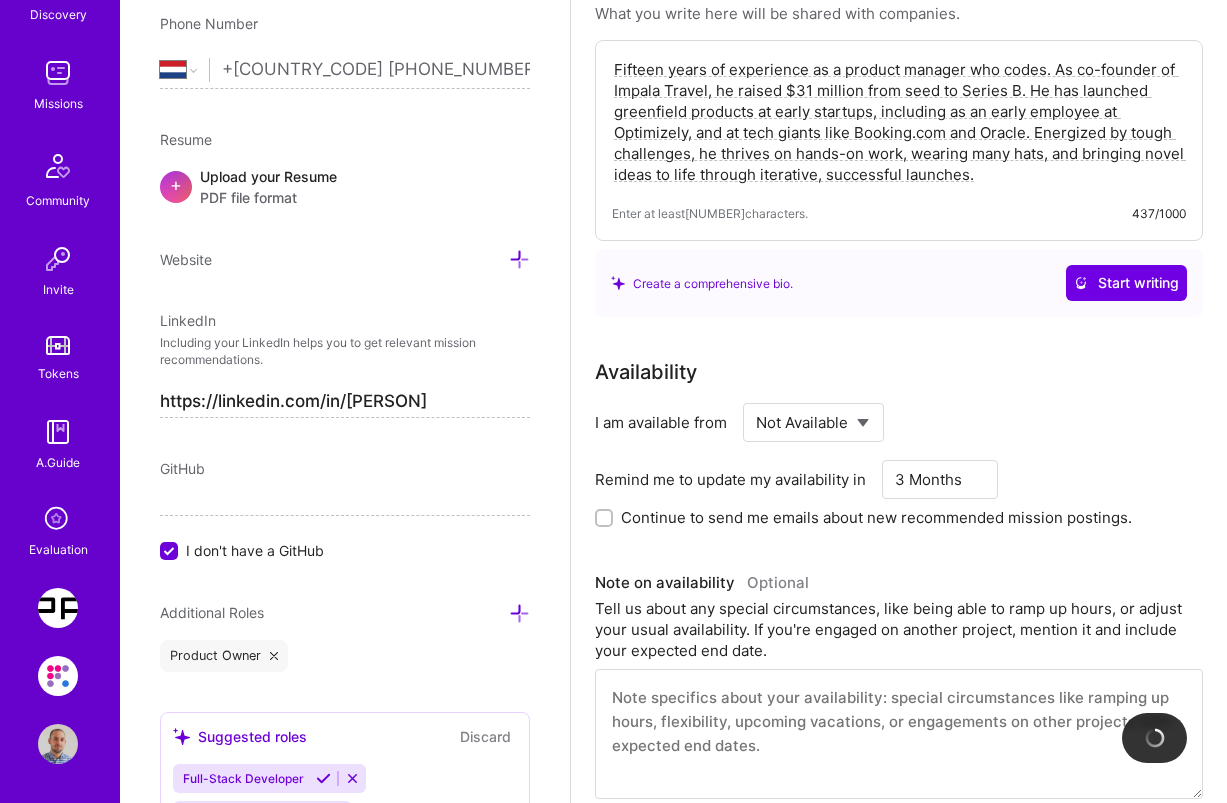checkbox on "true" 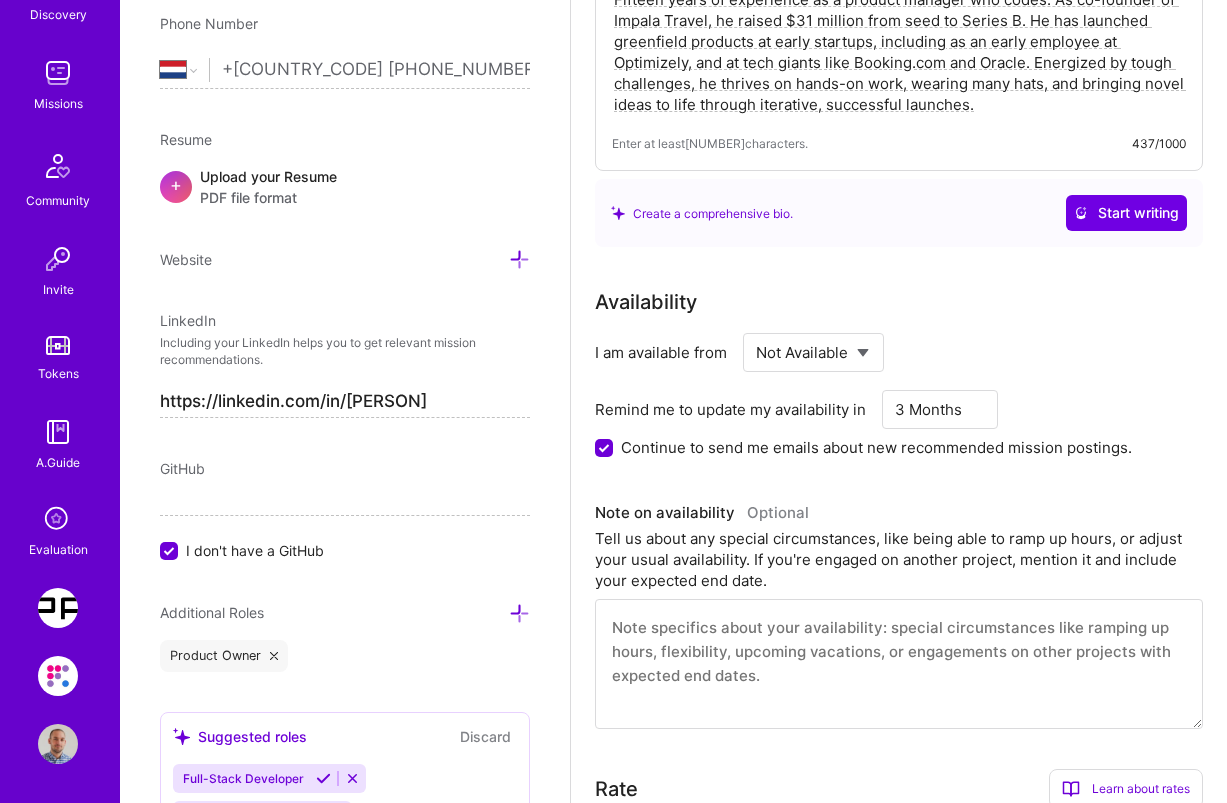 scroll, scrollTop: 0, scrollLeft: 0, axis: both 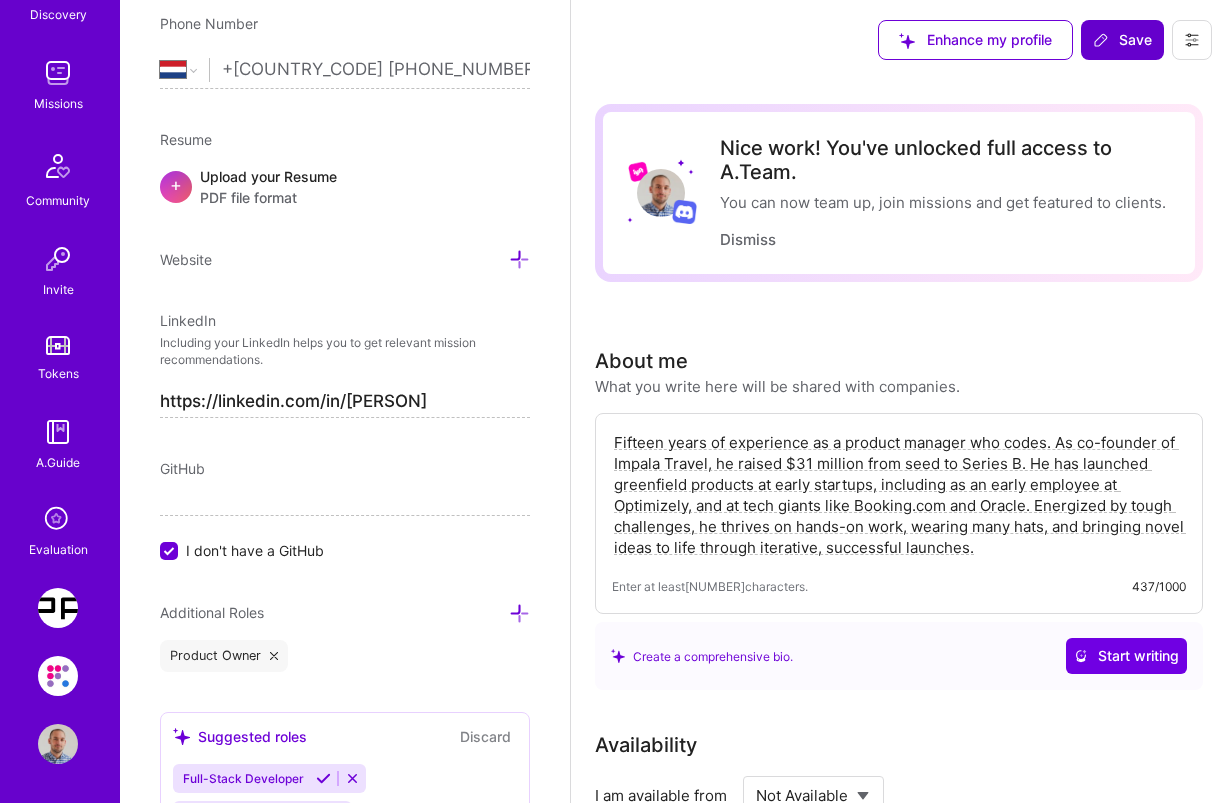 click on "Save" at bounding box center (1122, 40) 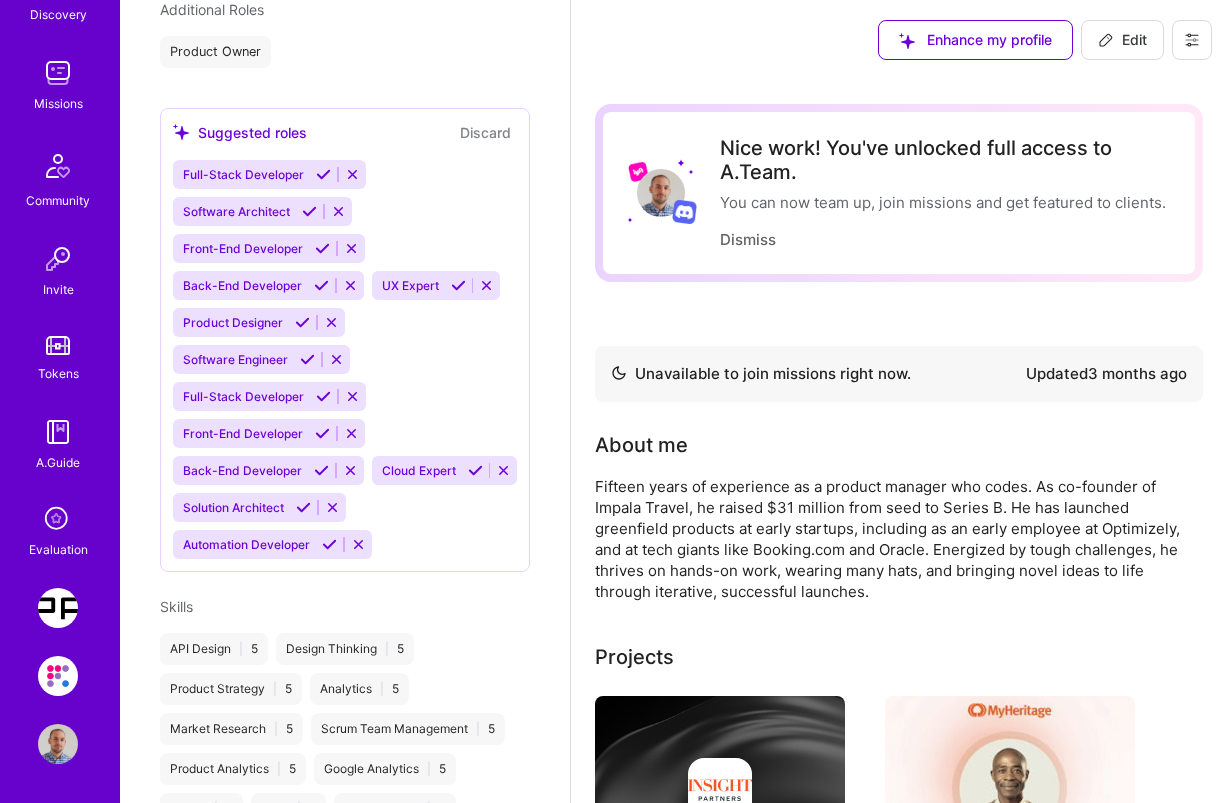scroll, scrollTop: 560, scrollLeft: 0, axis: vertical 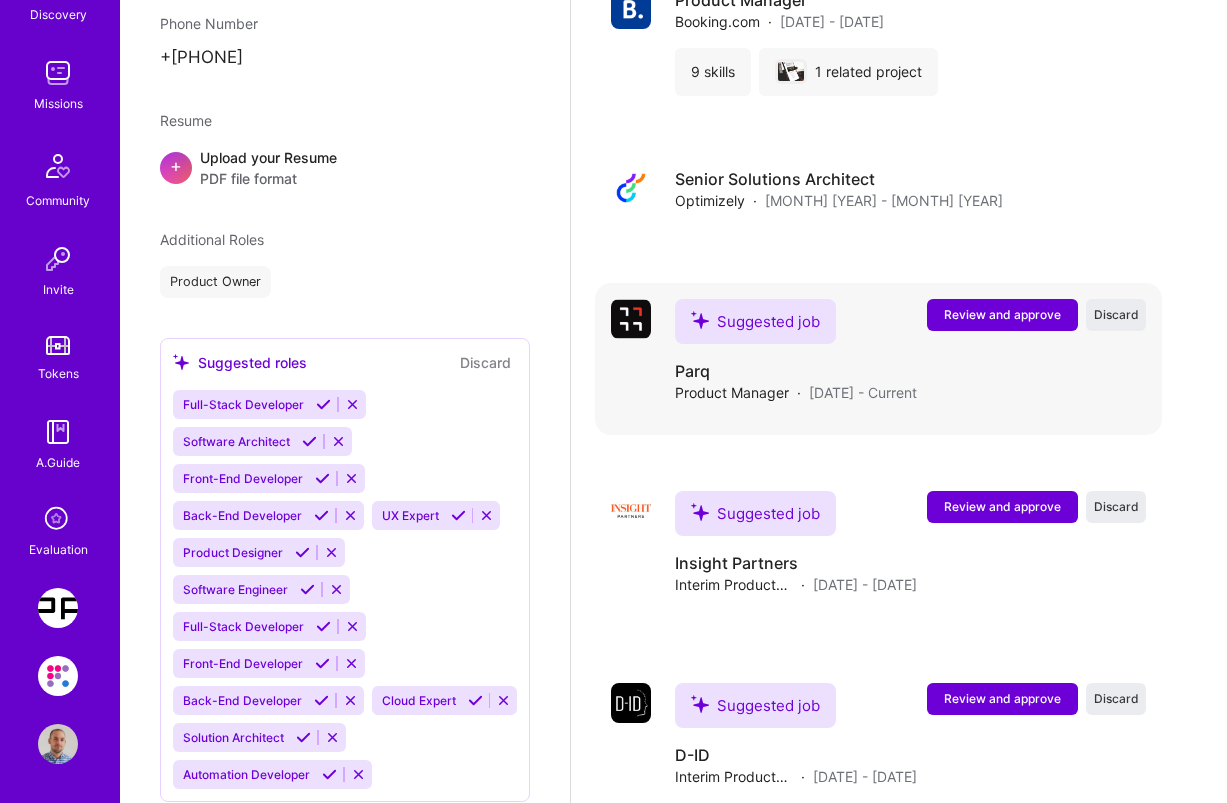 click on "Review and approve" at bounding box center (1002, 314) 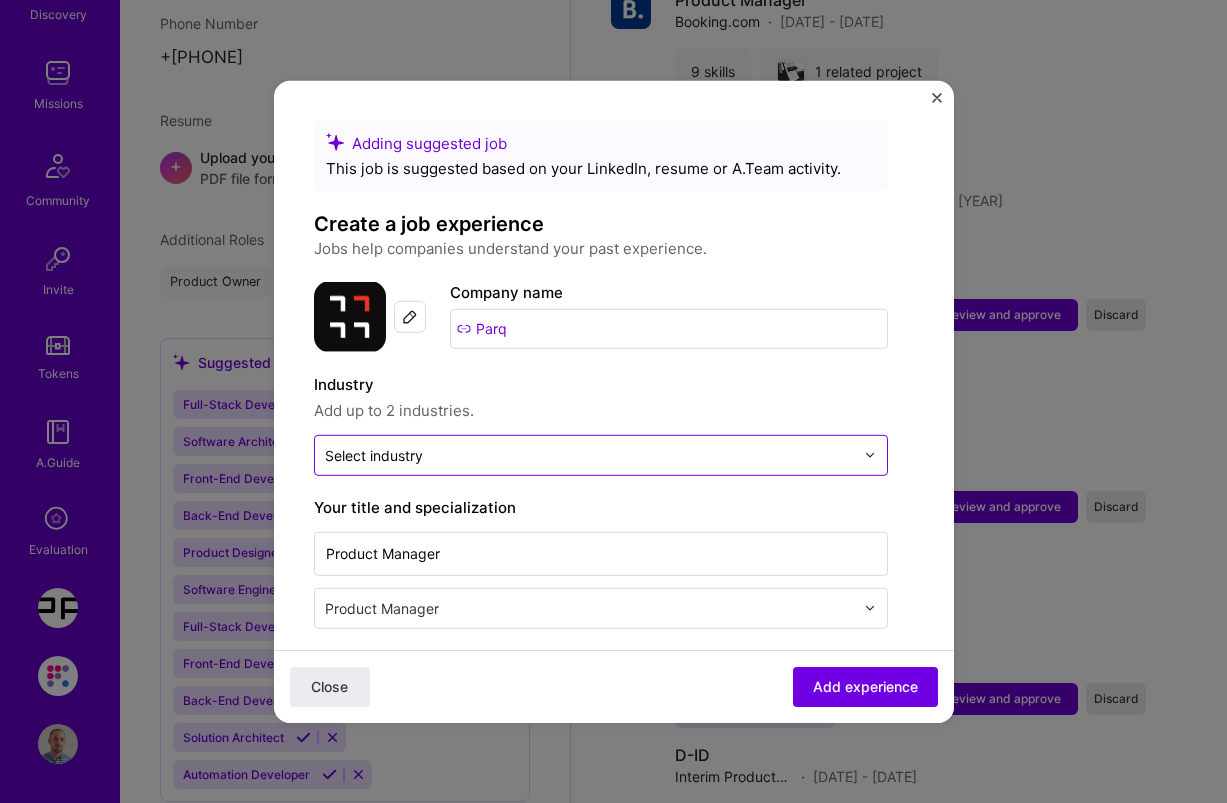 click at bounding box center (589, 454) 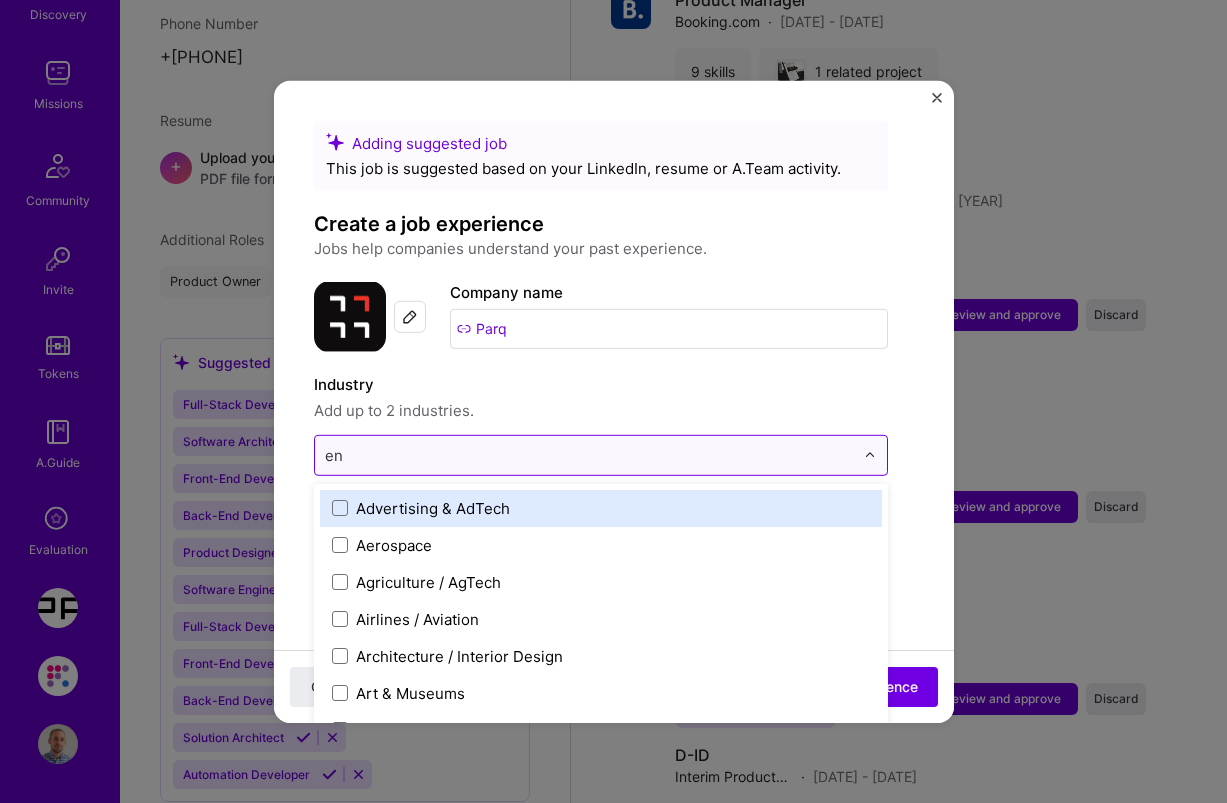 type on "env" 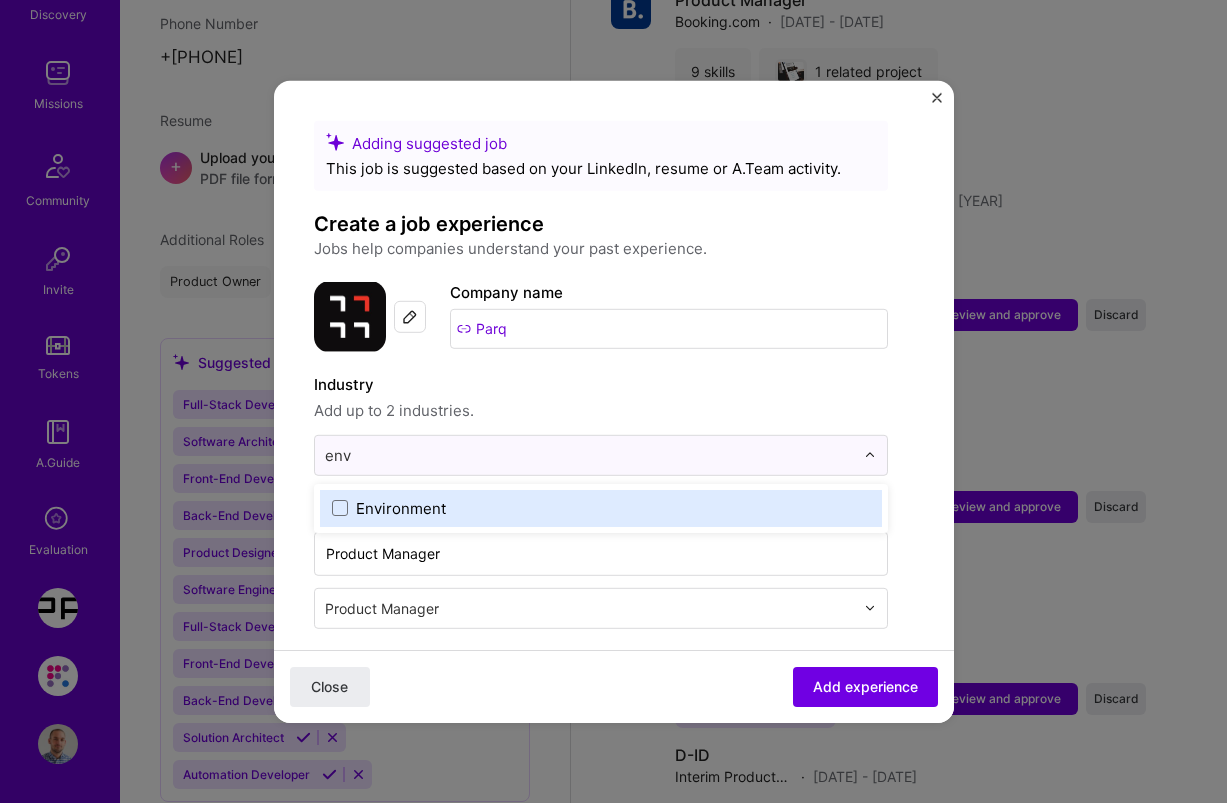 click on "Environment" at bounding box center (601, 507) 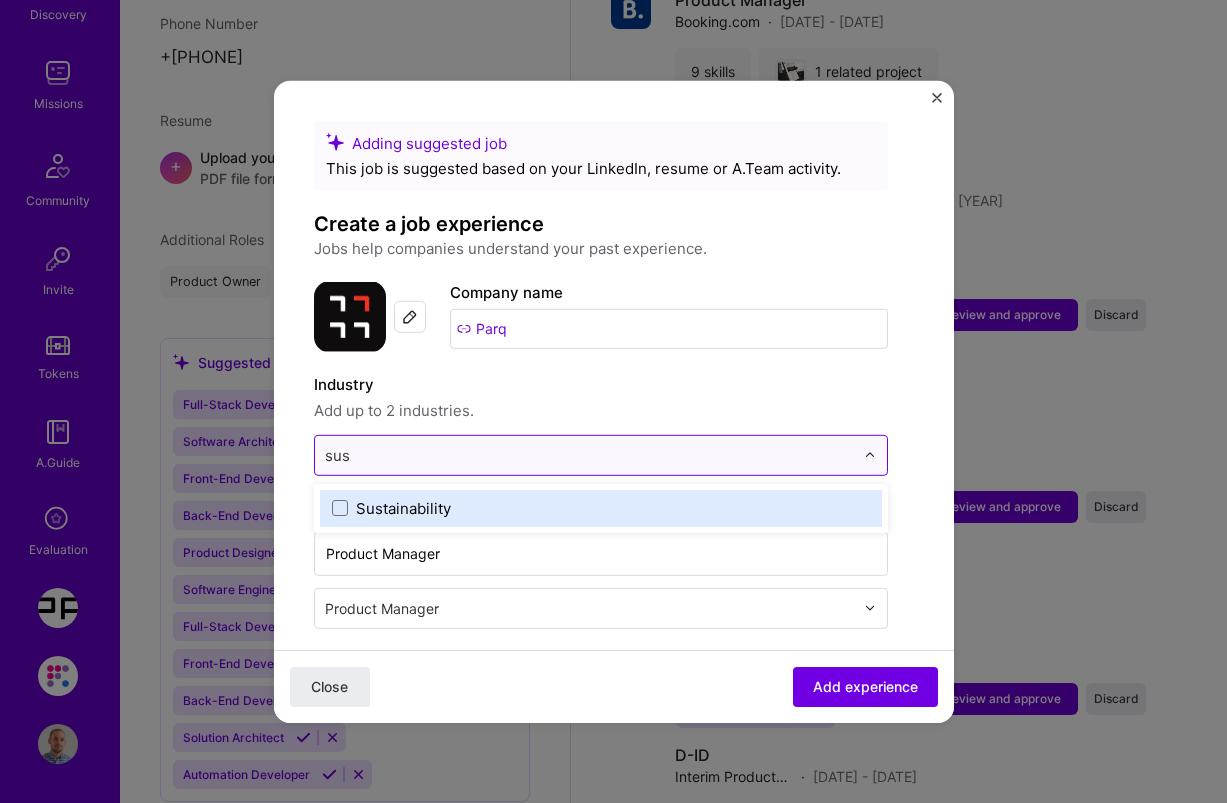type on "sust" 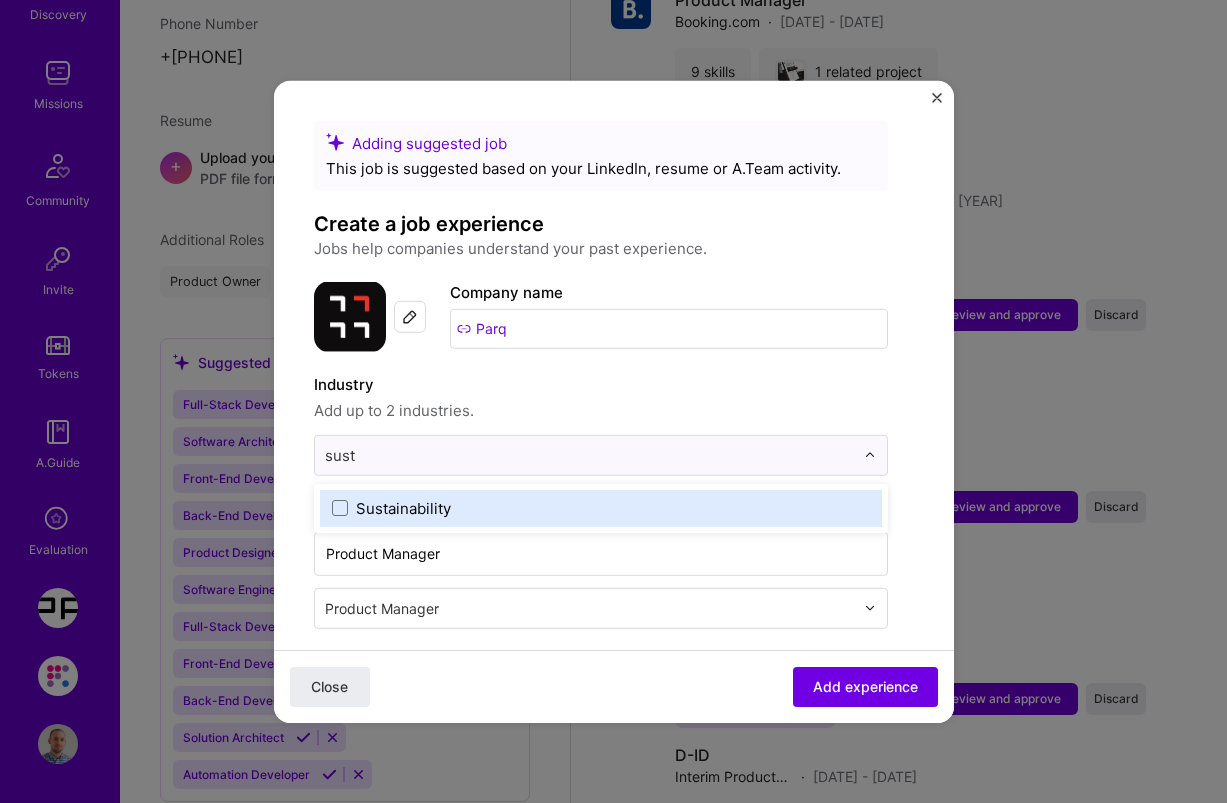 click on "Sustainability" at bounding box center (403, 507) 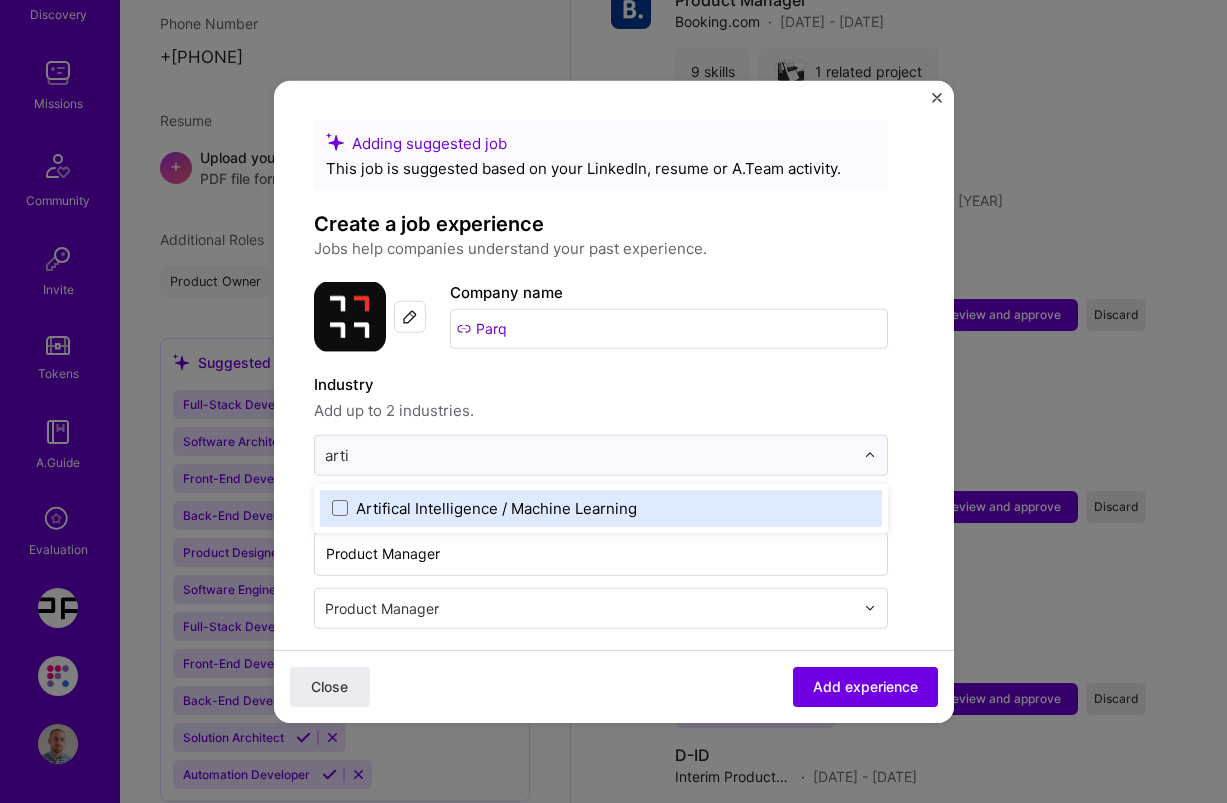 type on "artif" 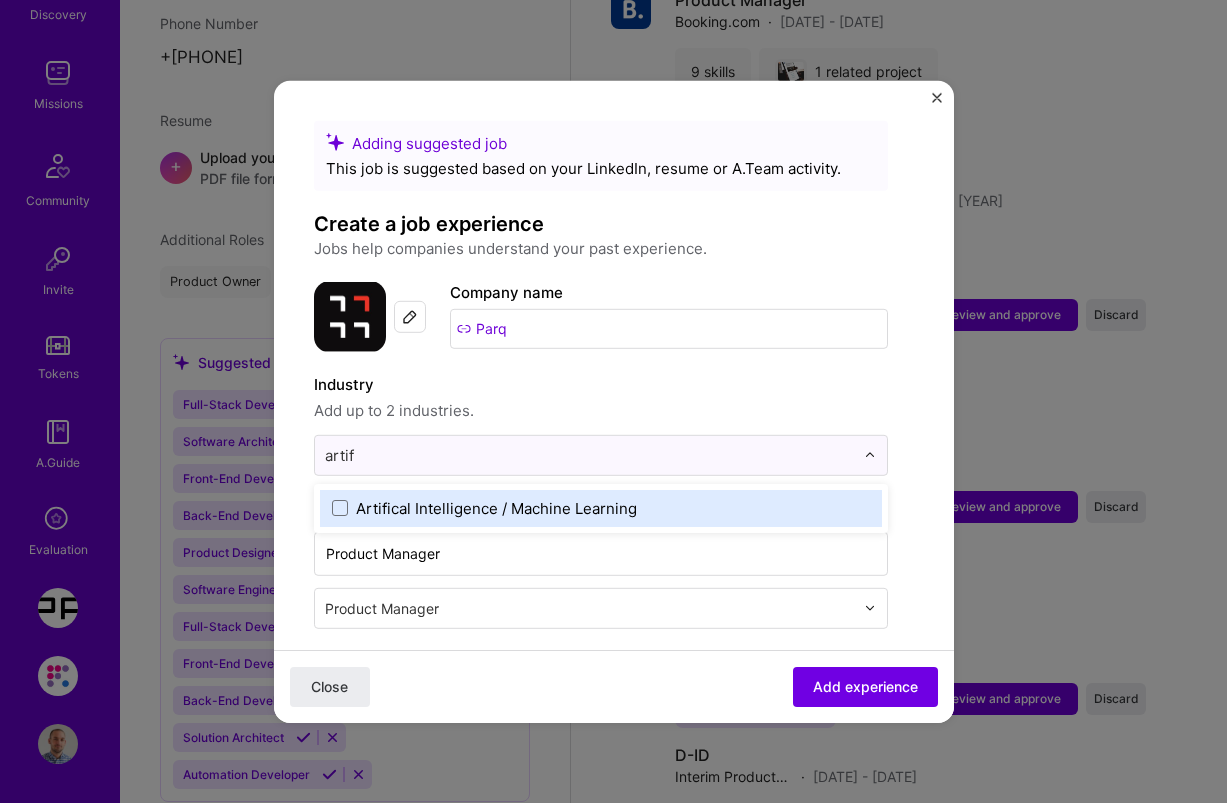 click on "Artifical Intelligence / Machine Learning" at bounding box center [496, 507] 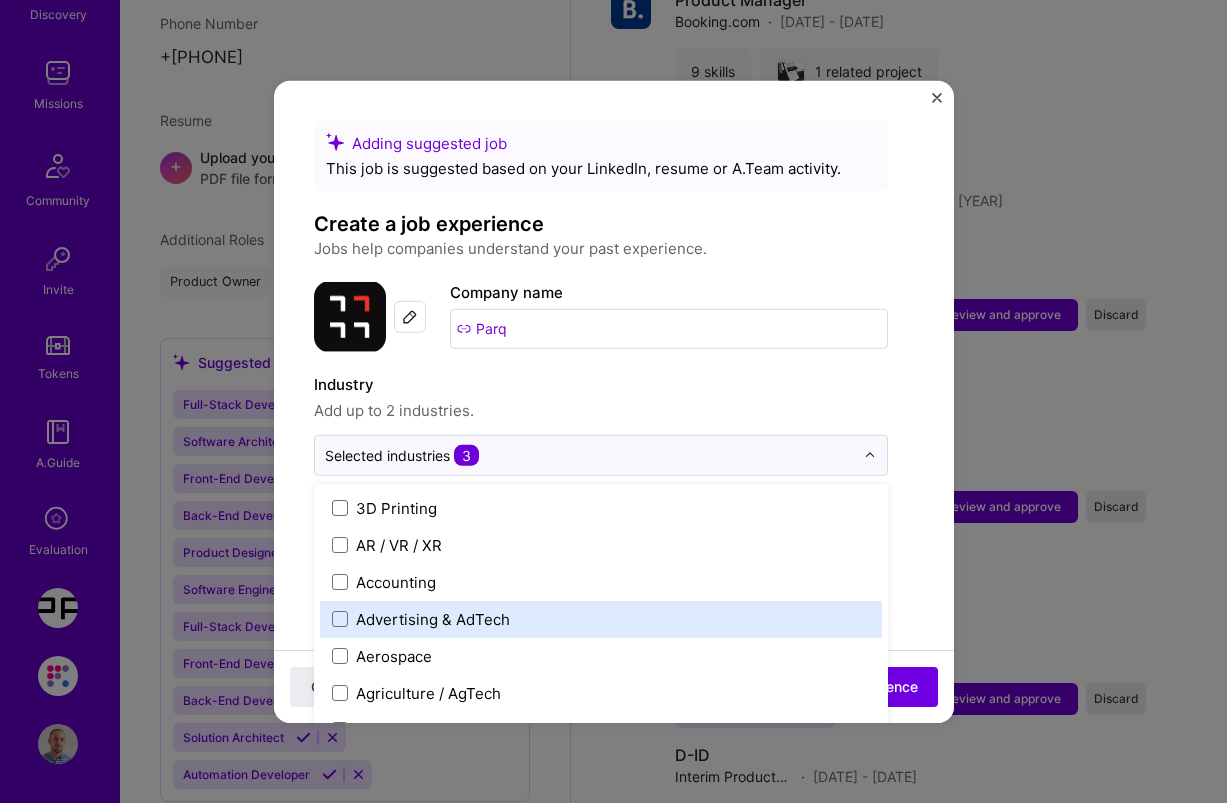 scroll, scrollTop: 6, scrollLeft: 0, axis: vertical 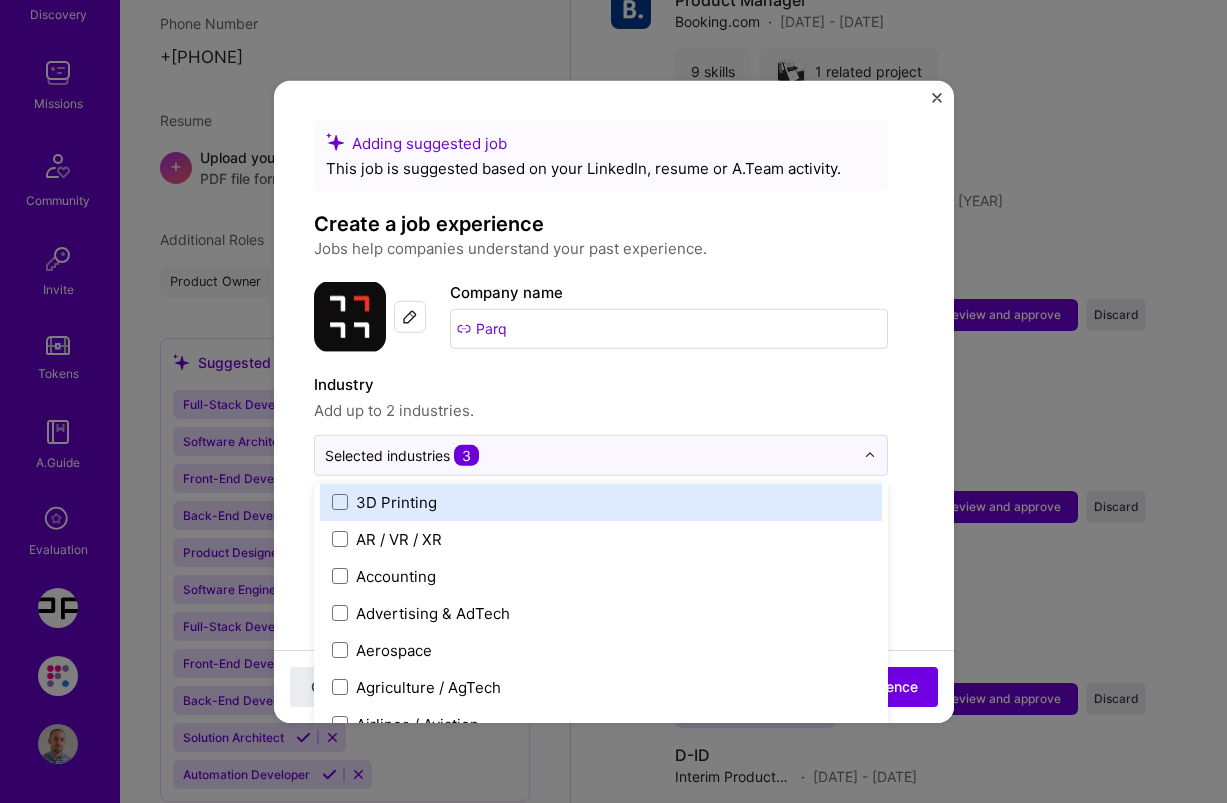 click on "Industry Add up to 2 industries." at bounding box center [601, 397] 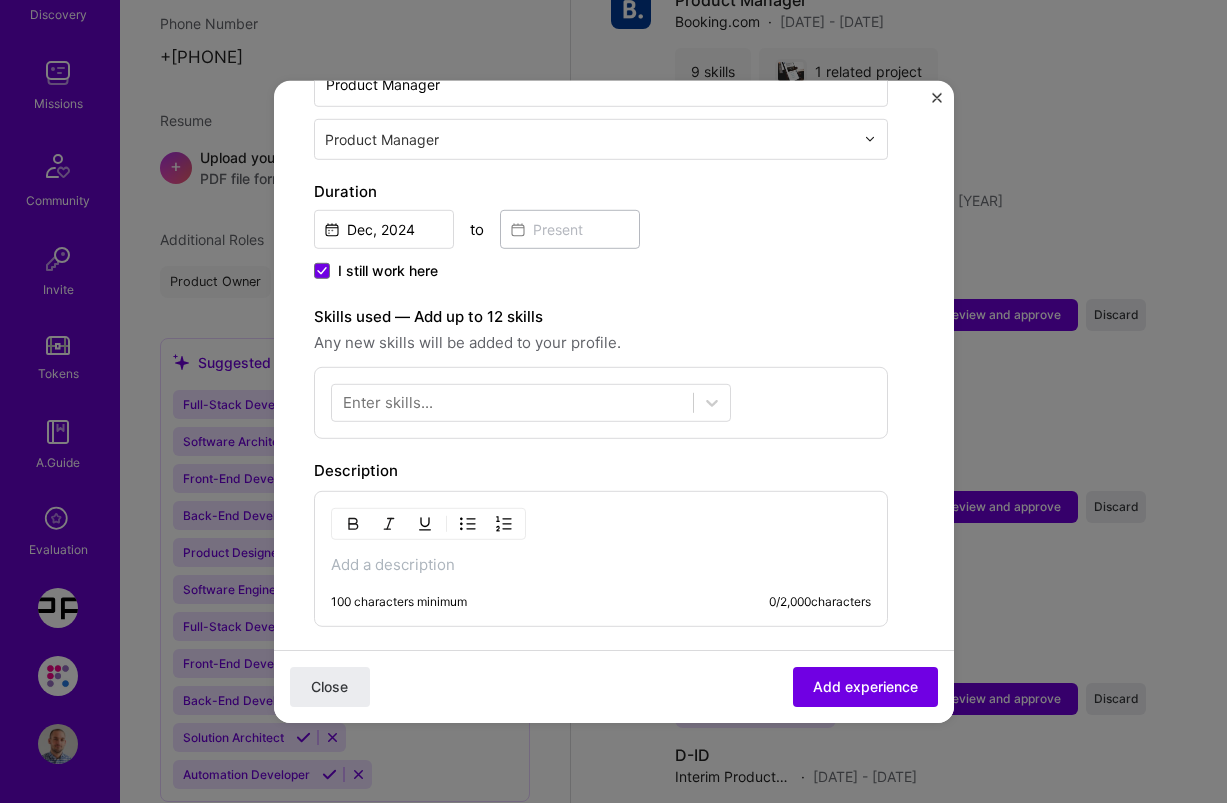 scroll, scrollTop: 509, scrollLeft: 0, axis: vertical 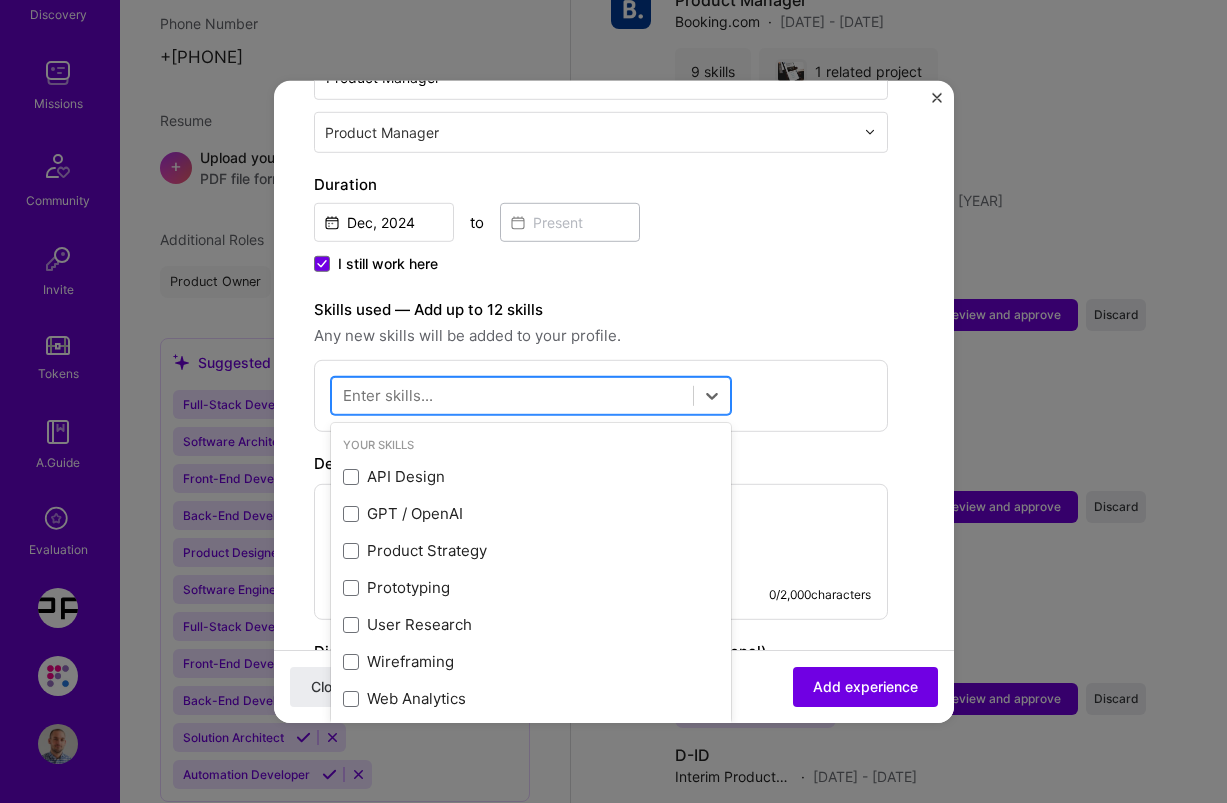 click at bounding box center [512, 395] 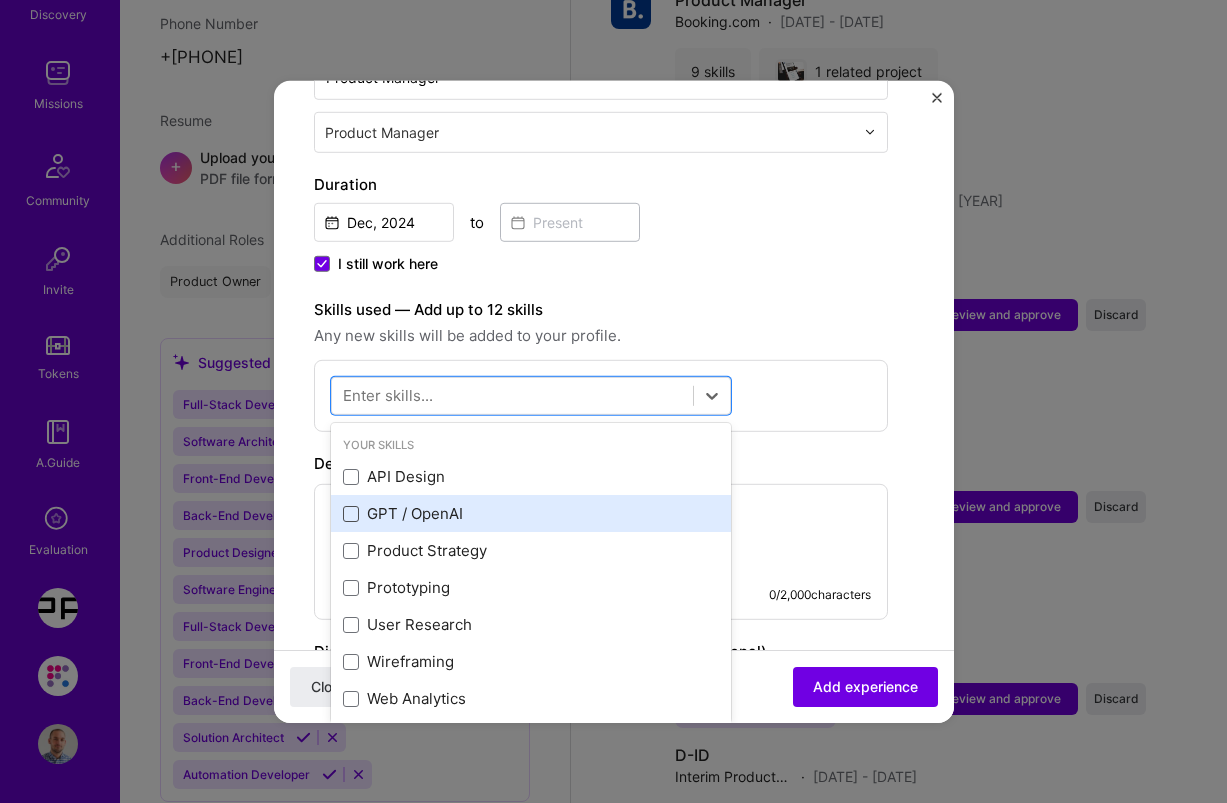 click at bounding box center [351, 514] 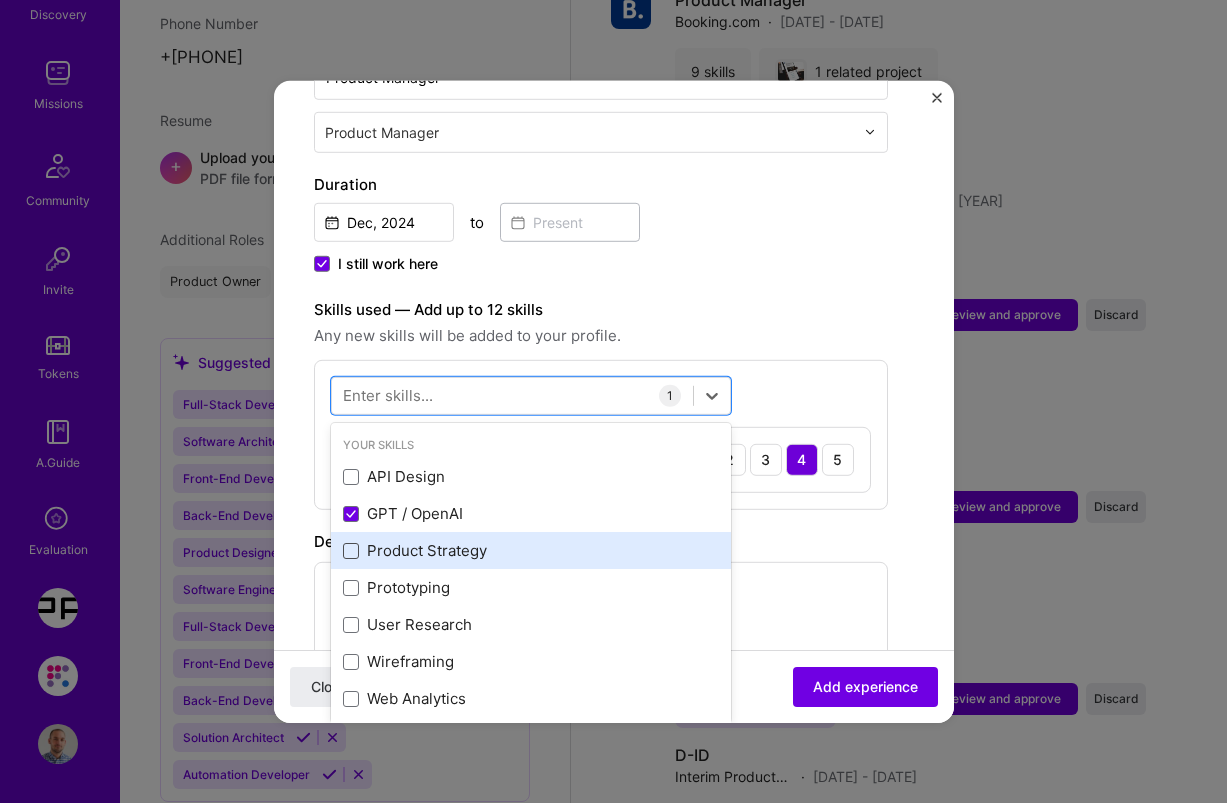 click at bounding box center (351, 551) 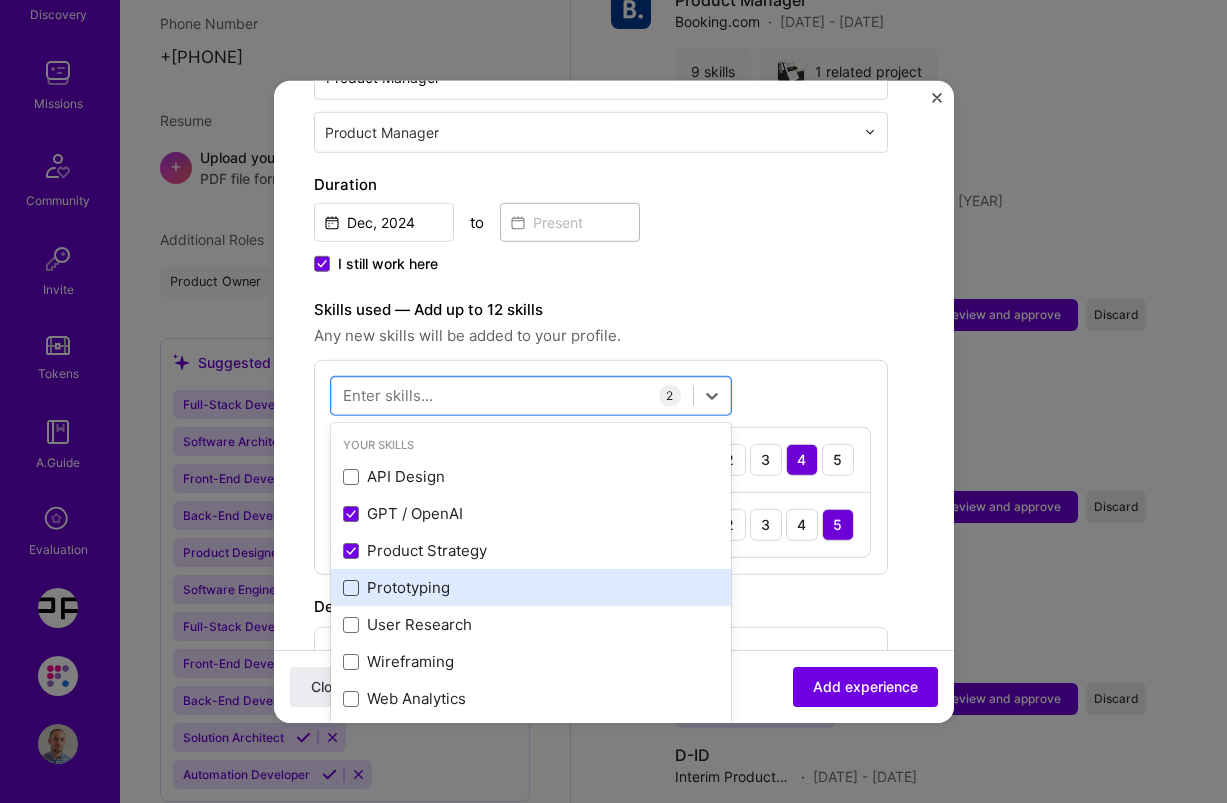 click at bounding box center [351, 588] 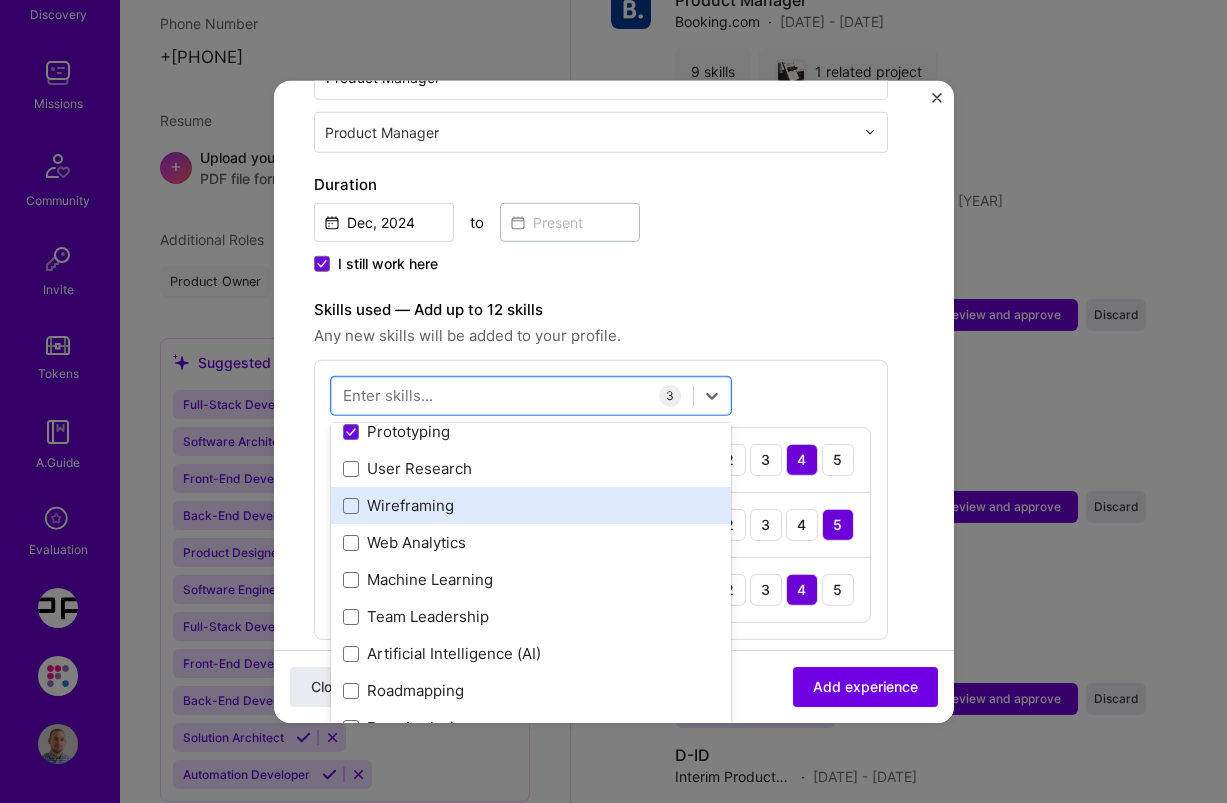 scroll, scrollTop: 174, scrollLeft: 0, axis: vertical 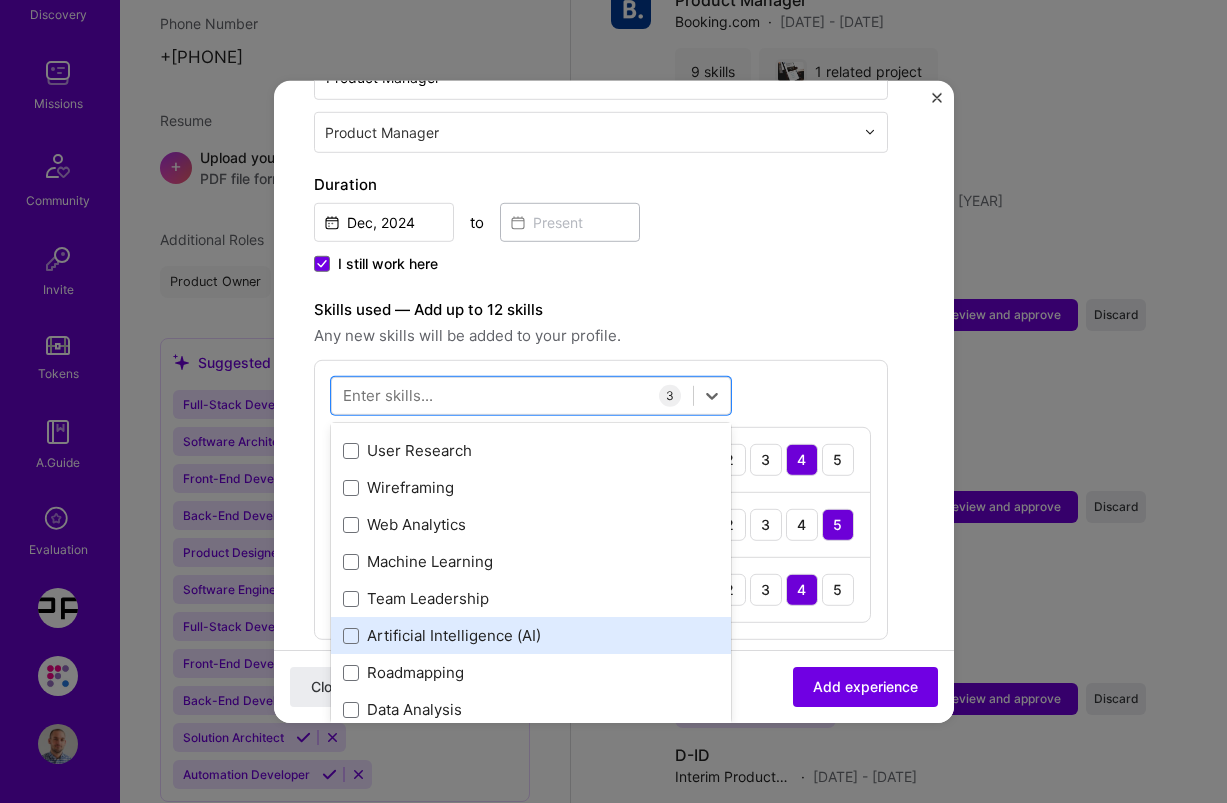 click on "Artificial Intelligence (AI)" at bounding box center [531, 635] 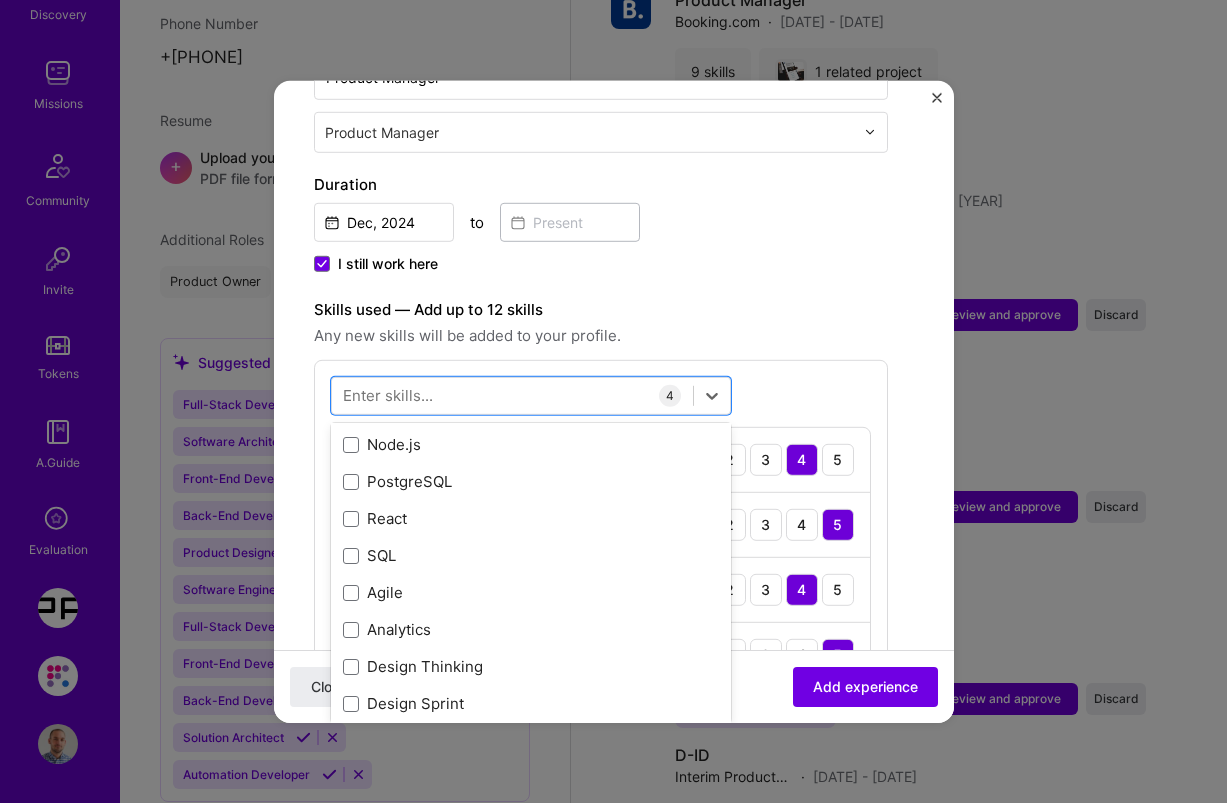 scroll, scrollTop: 1034, scrollLeft: 0, axis: vertical 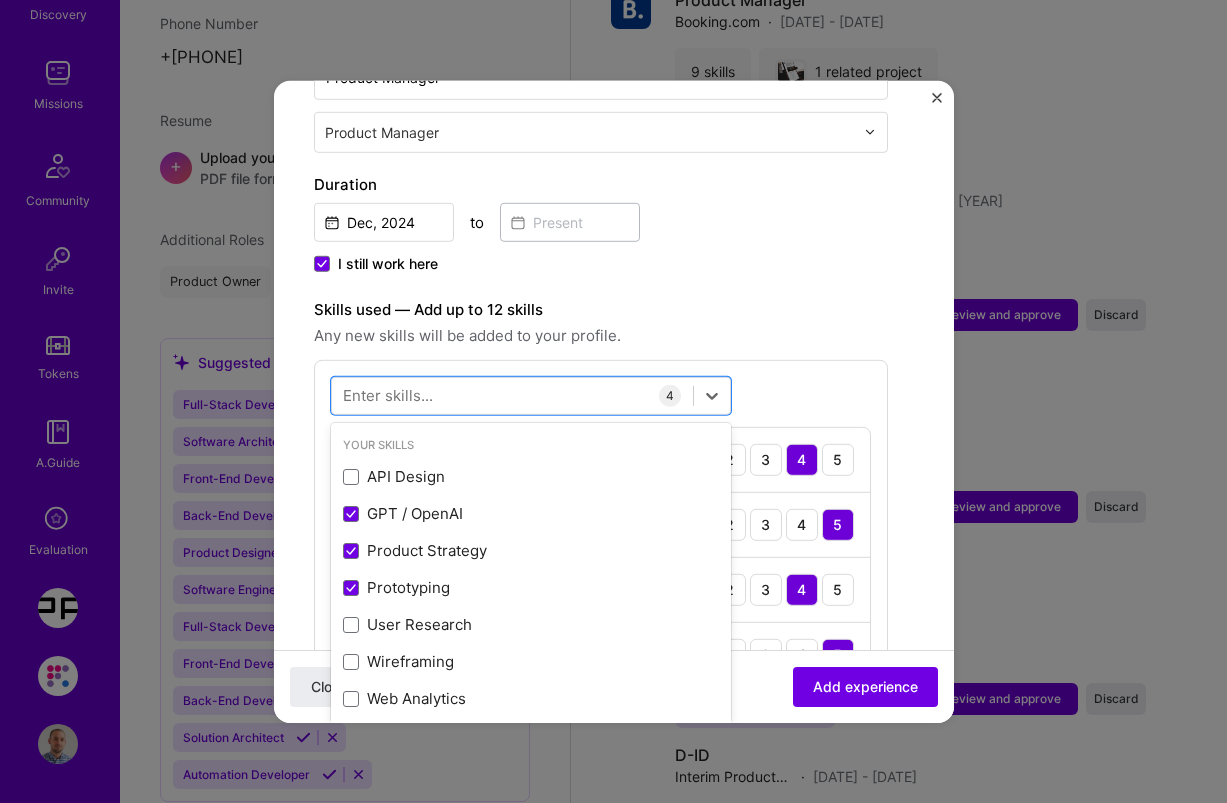 click on "Any new skills will be added to your profile." at bounding box center [601, 335] 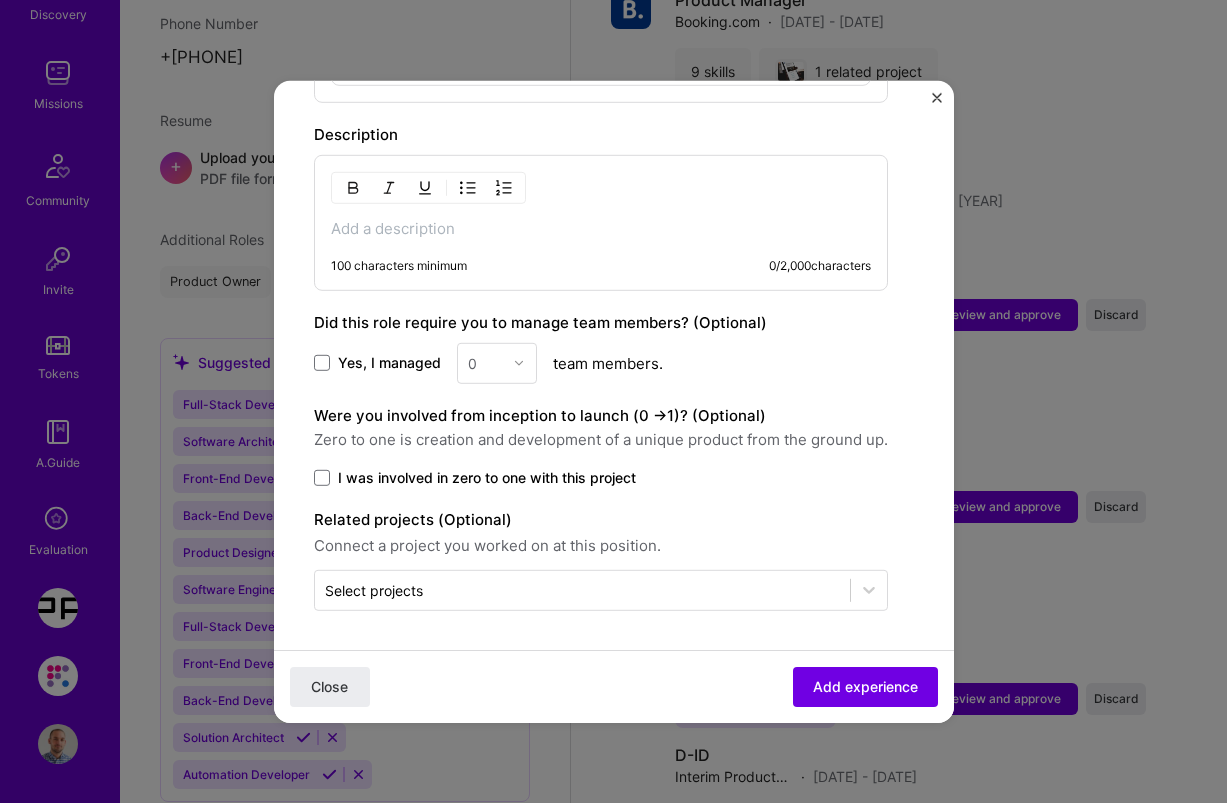 scroll, scrollTop: 1111, scrollLeft: 0, axis: vertical 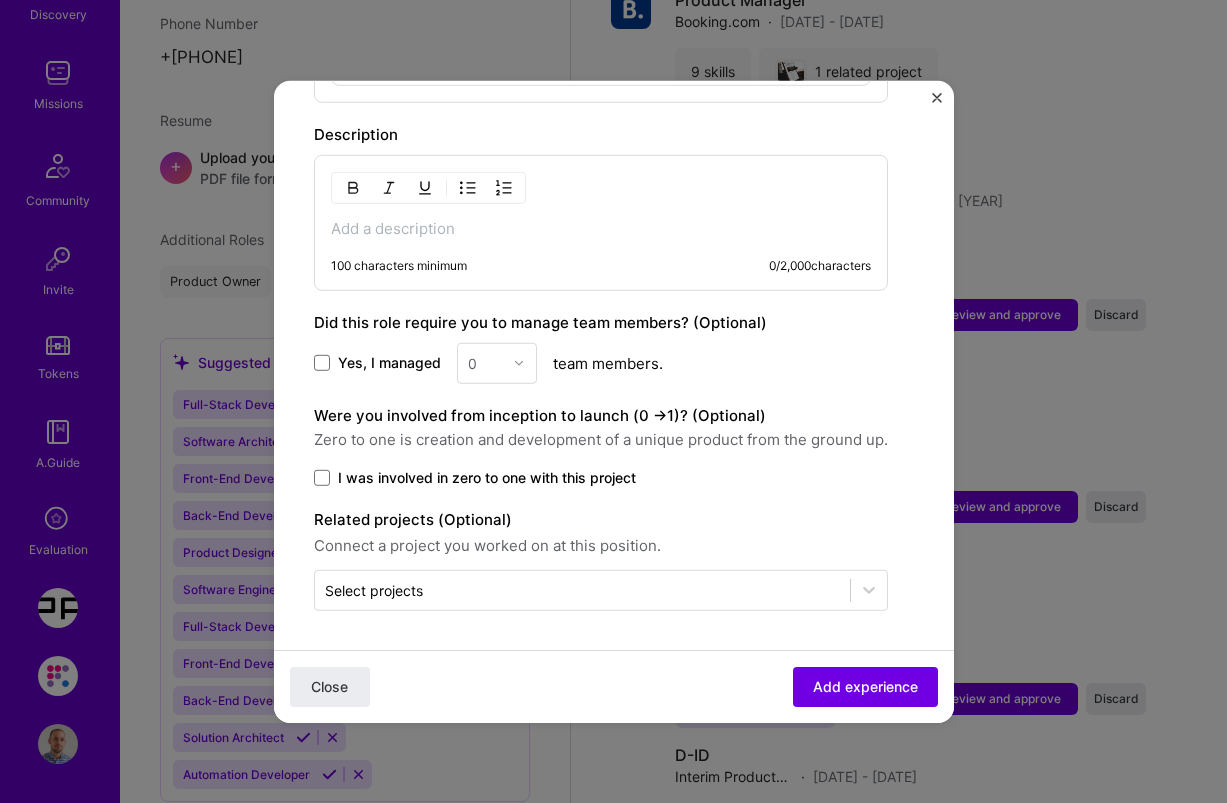 click on "Yes, I managed" at bounding box center [389, 363] 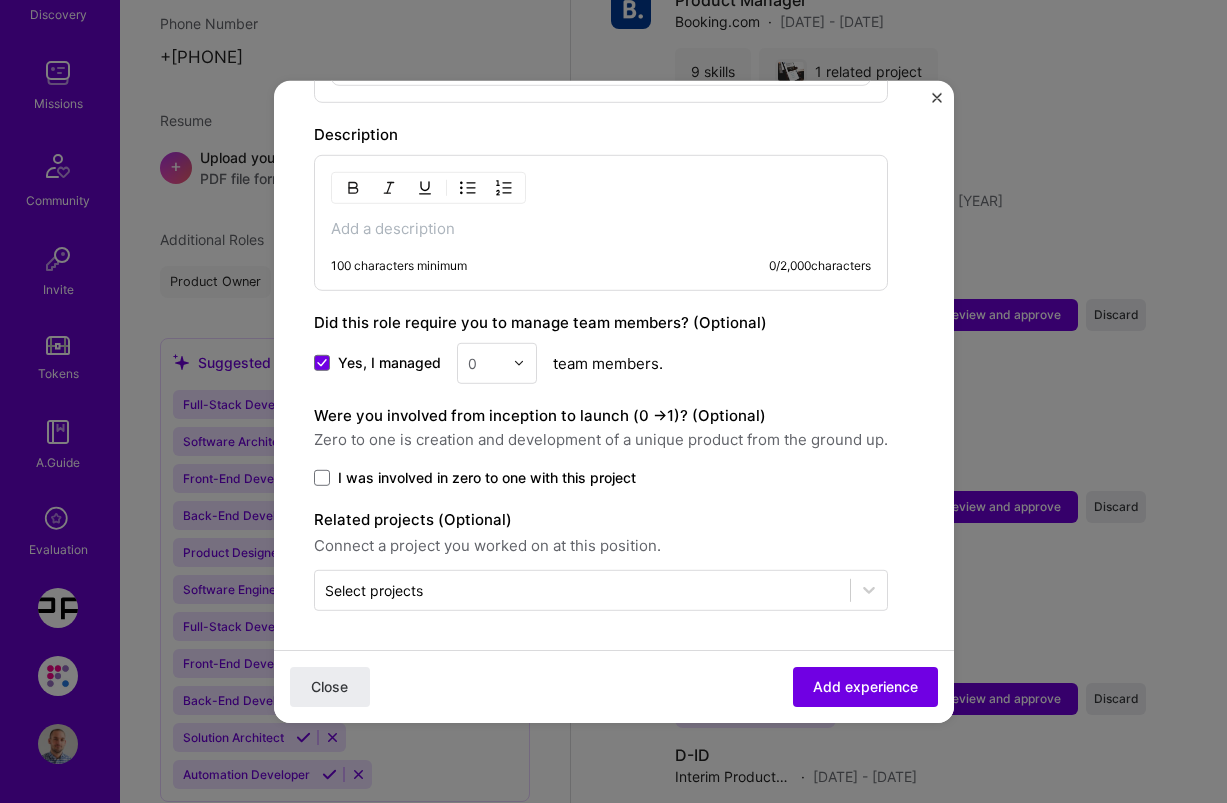 click on "0" at bounding box center [485, 362] 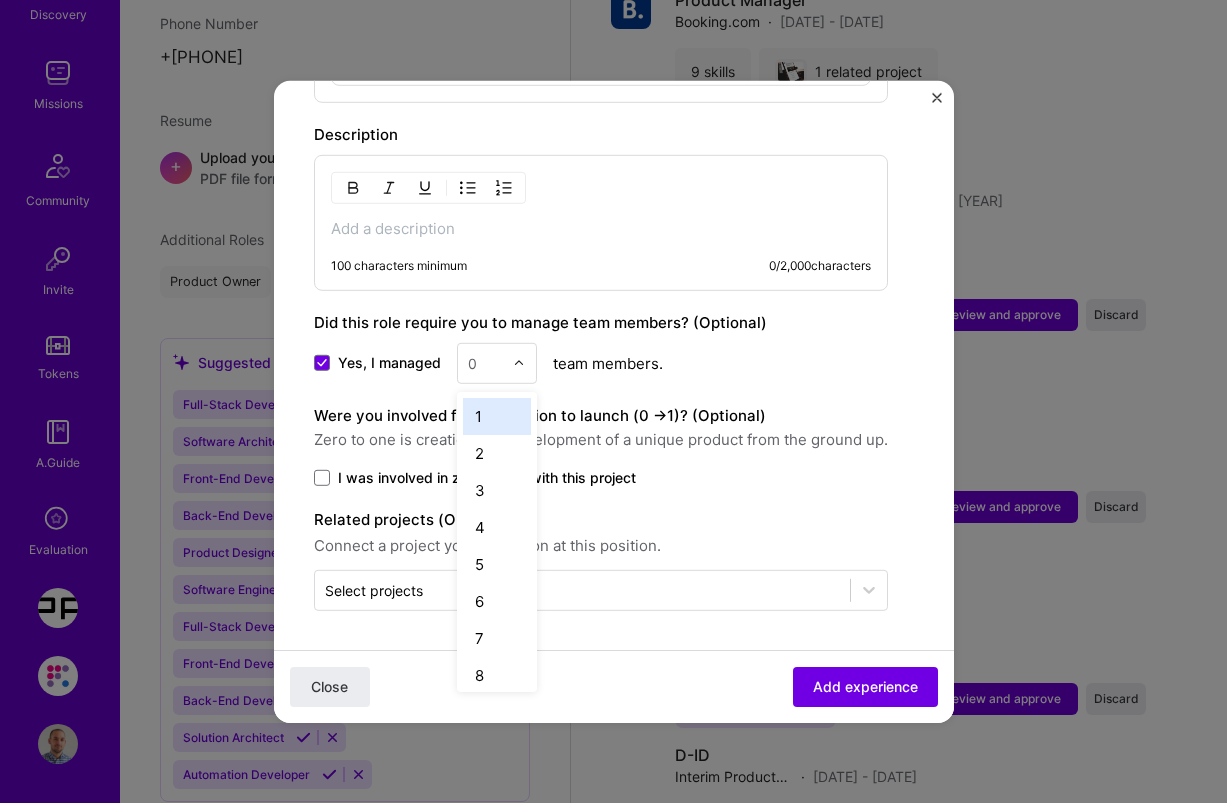 click on "1" at bounding box center [497, 415] 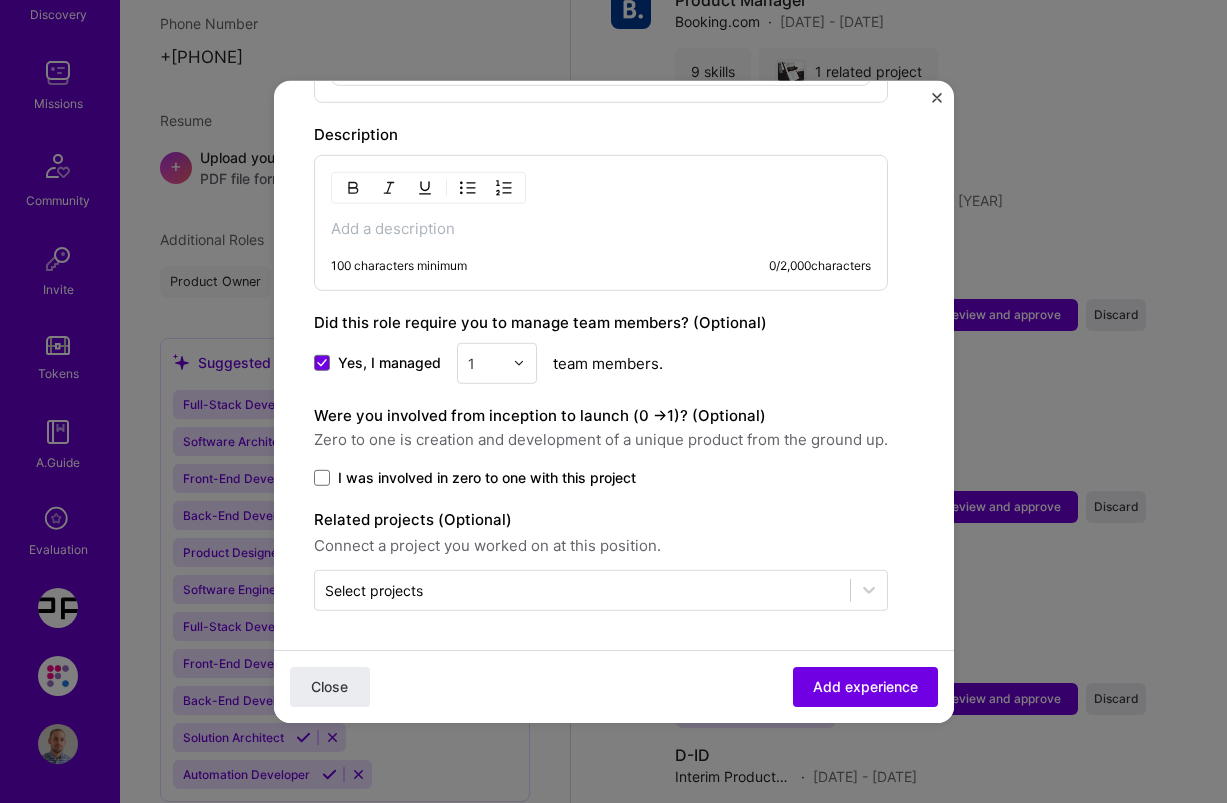 click on "I was involved in zero to one with this project" at bounding box center (487, 477) 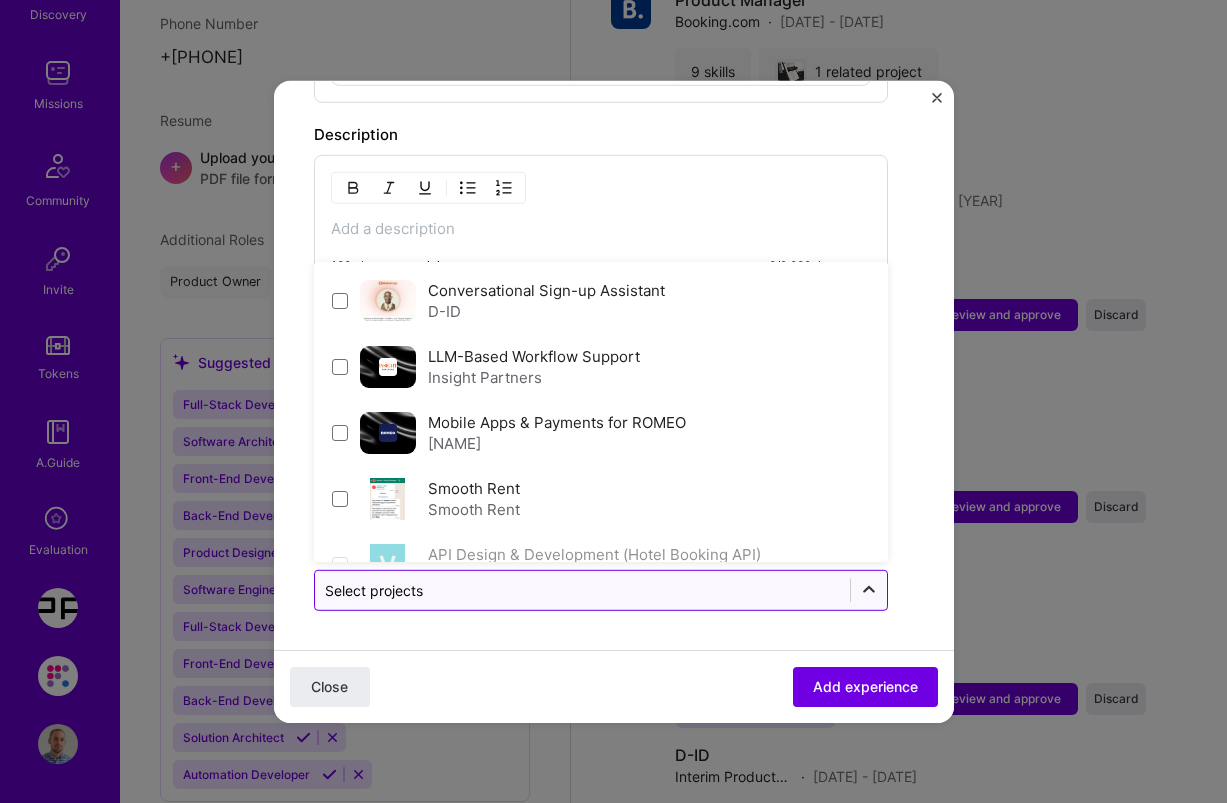 click at bounding box center [869, 590] 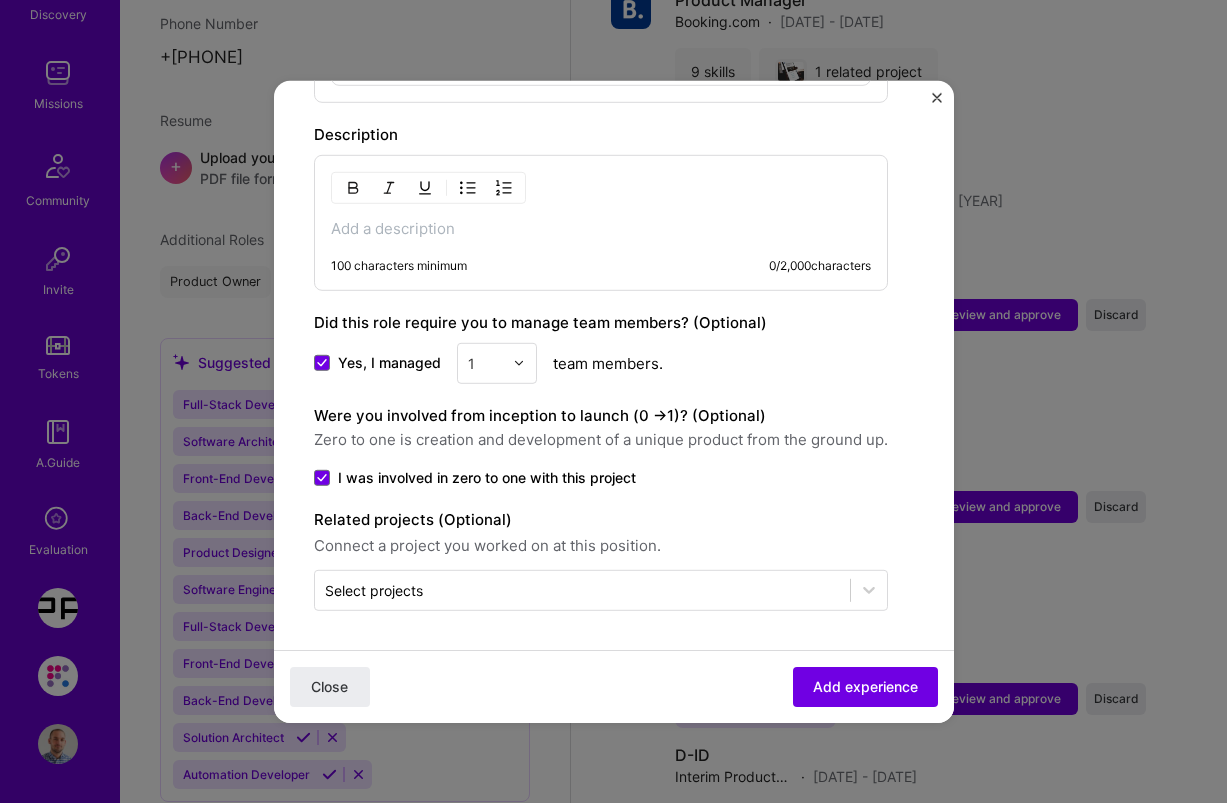 click on "Adding suggested job This job is suggested based on your LinkedIn, resume or A.Team activity. Create a job experience Jobs help companies understand your past experience. Company logo Company name Parq
Industry Add up to 2 industries. Selected industries 3 You can't have more than 2 industries. Your title and specialization Product Manager Product Manager Duration Dec, [DATE]
to
I still work here Skills used — Add up to 12 skills Any new skills will be added to your profile. Enter skills... 4 GPT / OpenAI 1 2 3 4 5 Product Strategy 1 2 3 4 5 Prototyping 1 2 3 4 5 Artificial Intelligence (AI) 1 2 3 4 5 Description 100 characters minimum 0 / 2,000  characters Did this role require you to manage team members? (Optional) Yes, I managed 1 team members. Were you involved from inception to launch (0 - >  1)? (Optional) Zero to one is creation and development of a unique product from the ground up. I was involved in zero to one with this project" at bounding box center (614, -134) 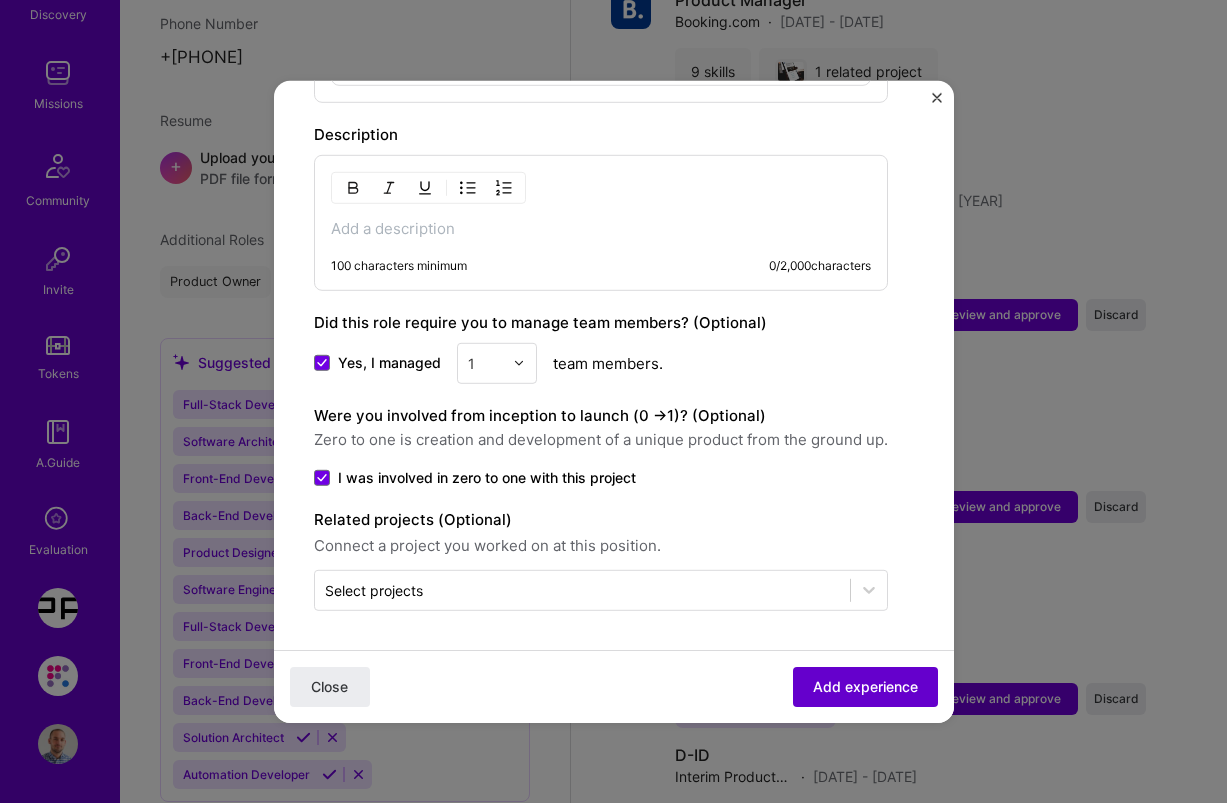 click on "Add experience" at bounding box center [865, 687] 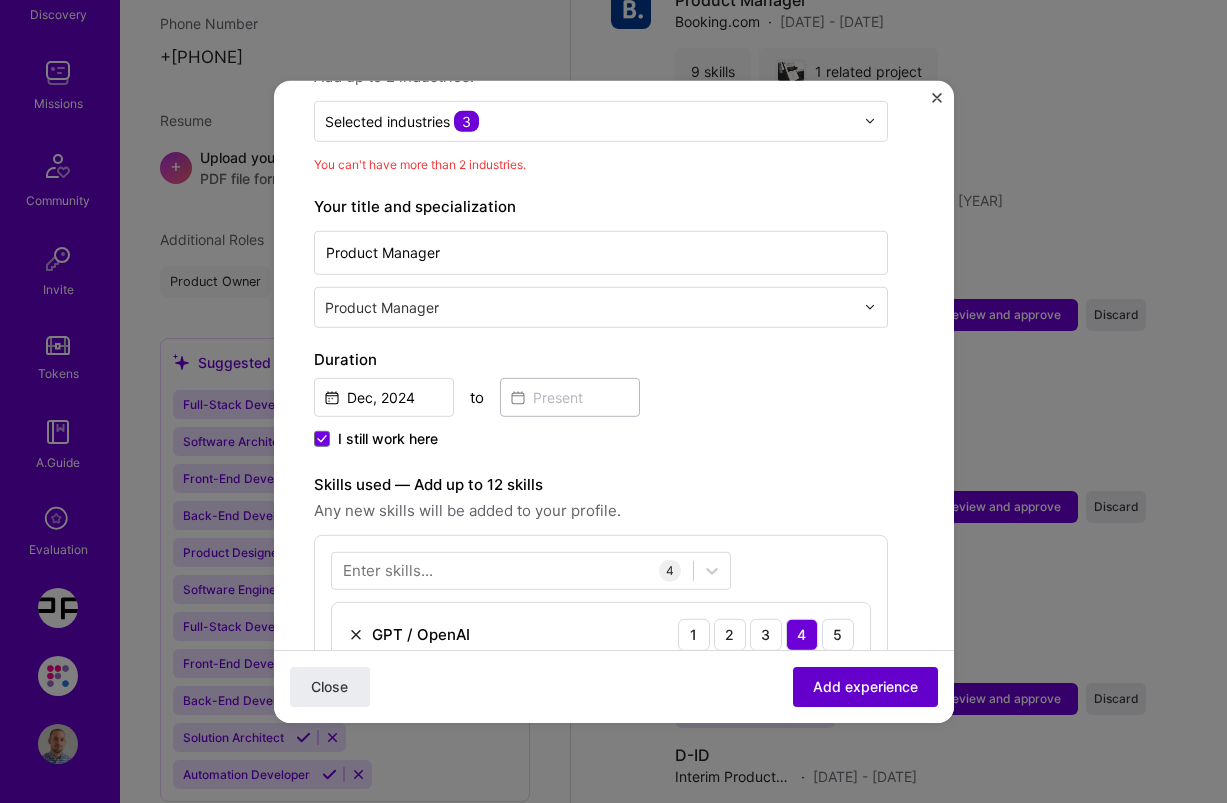 scroll, scrollTop: 292, scrollLeft: 0, axis: vertical 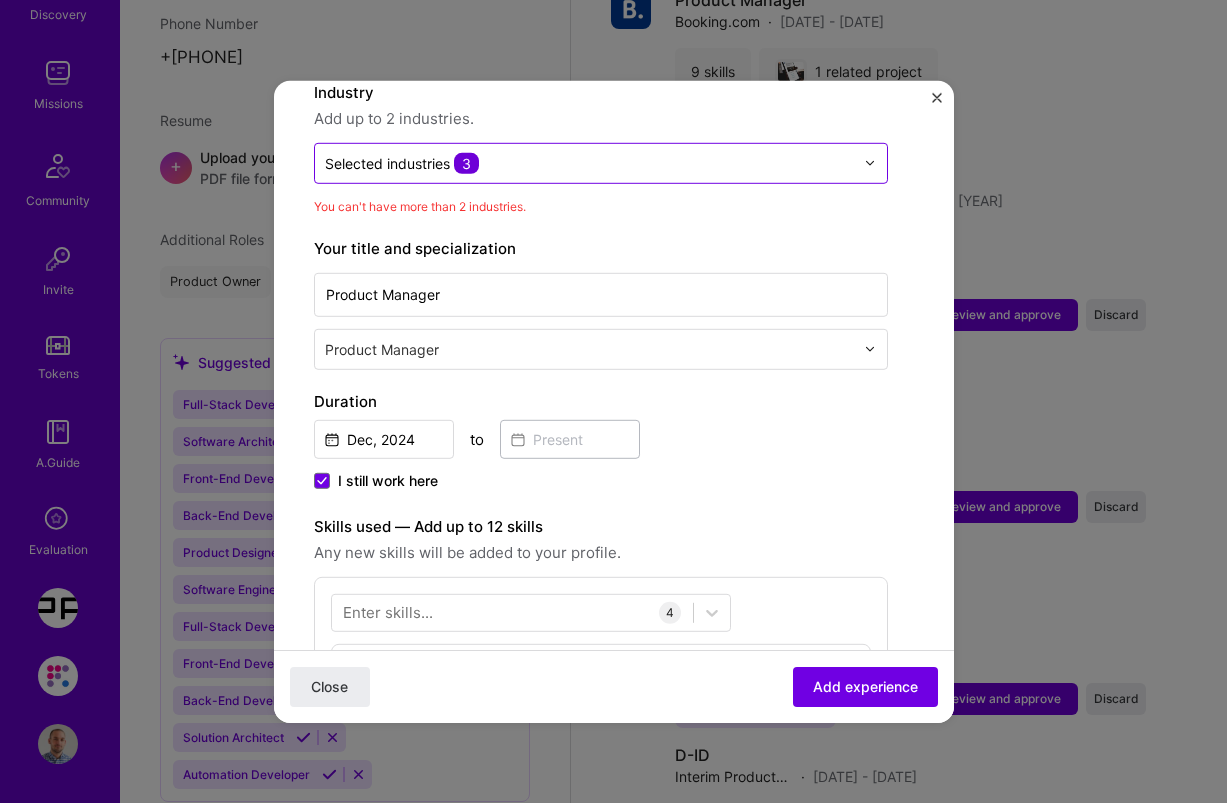 click at bounding box center [589, 162] 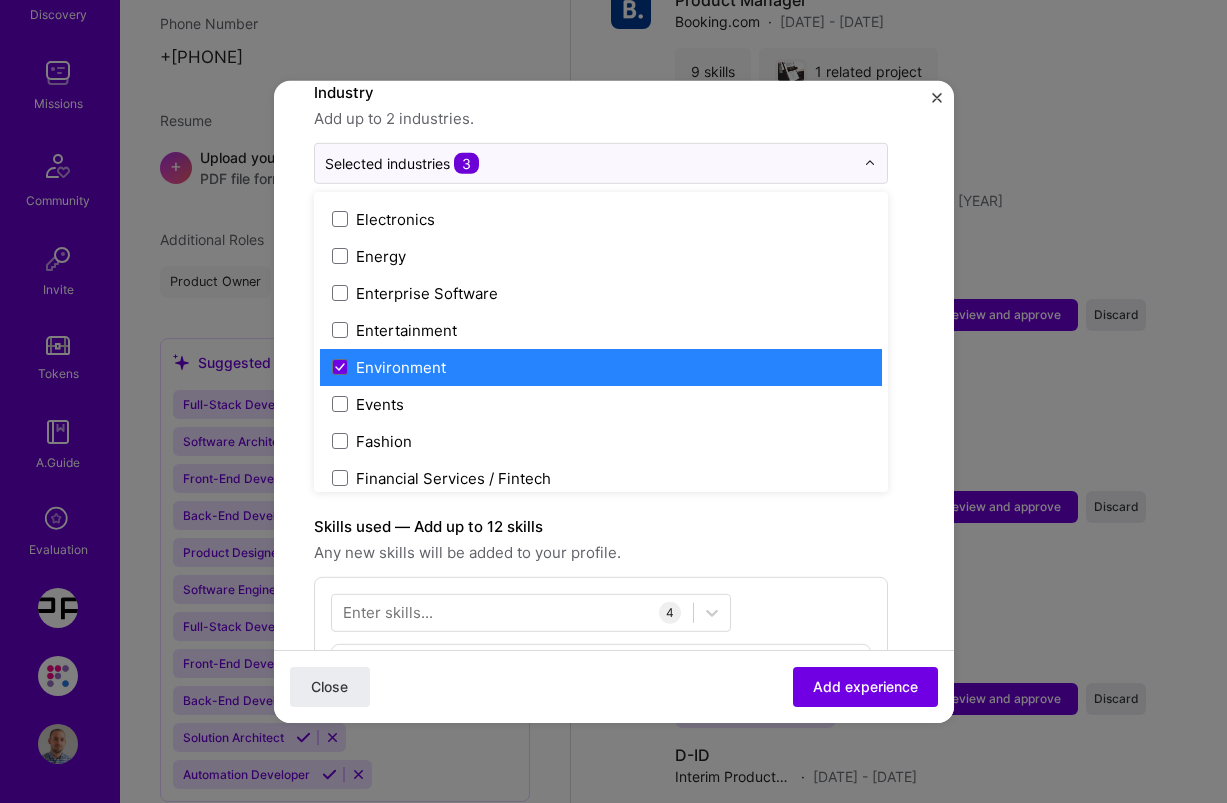 scroll, scrollTop: 1876, scrollLeft: 0, axis: vertical 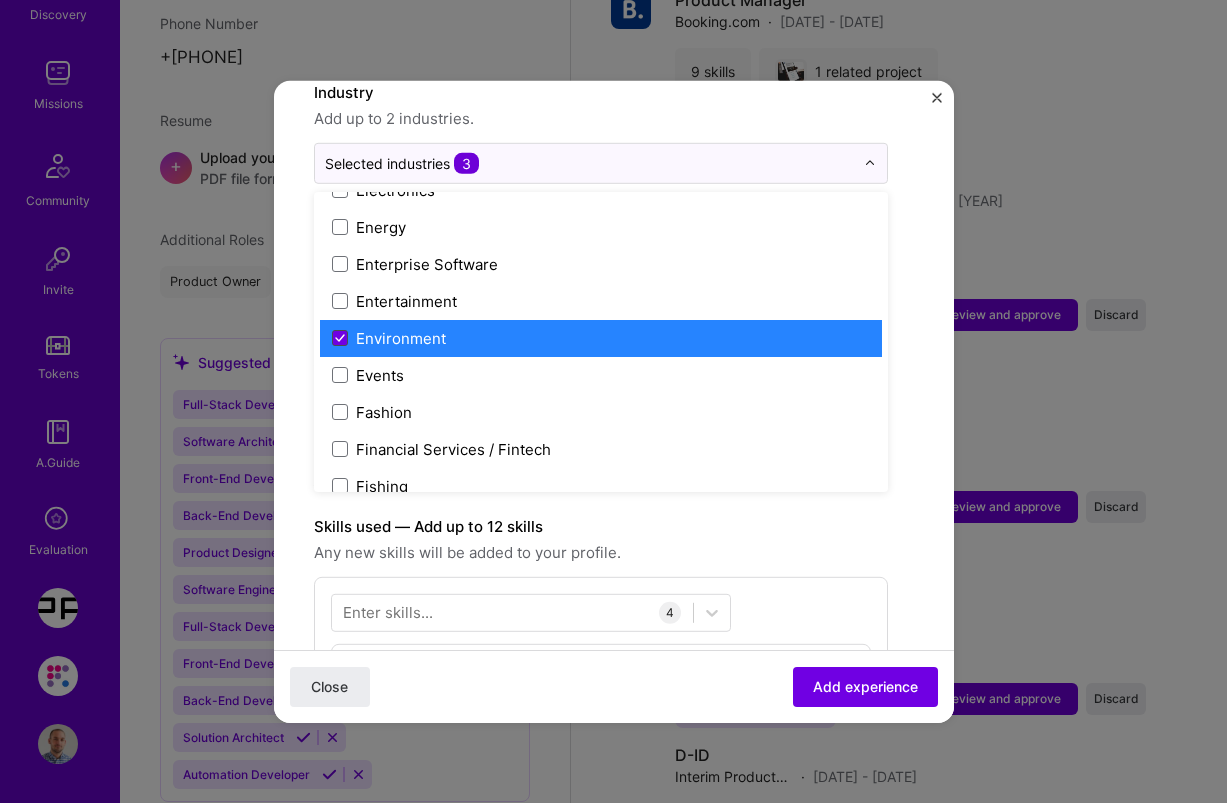 click 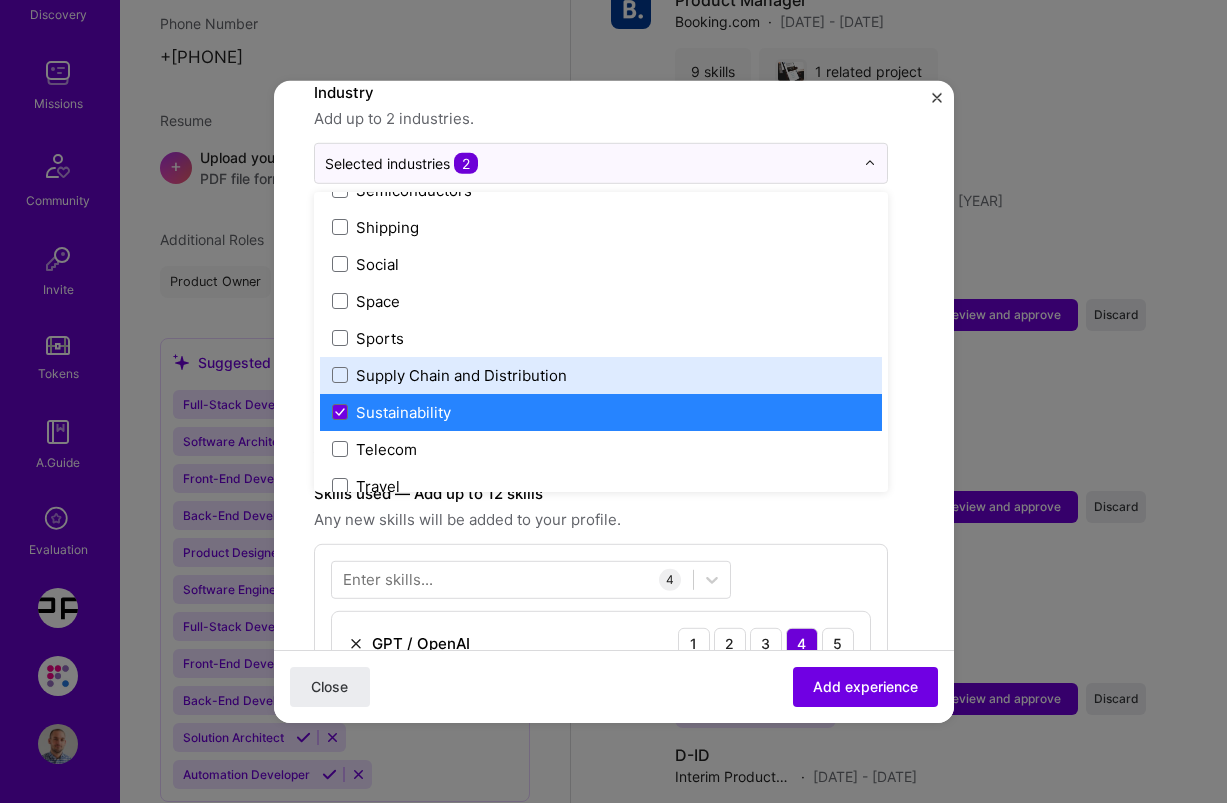 scroll, scrollTop: 4125, scrollLeft: 0, axis: vertical 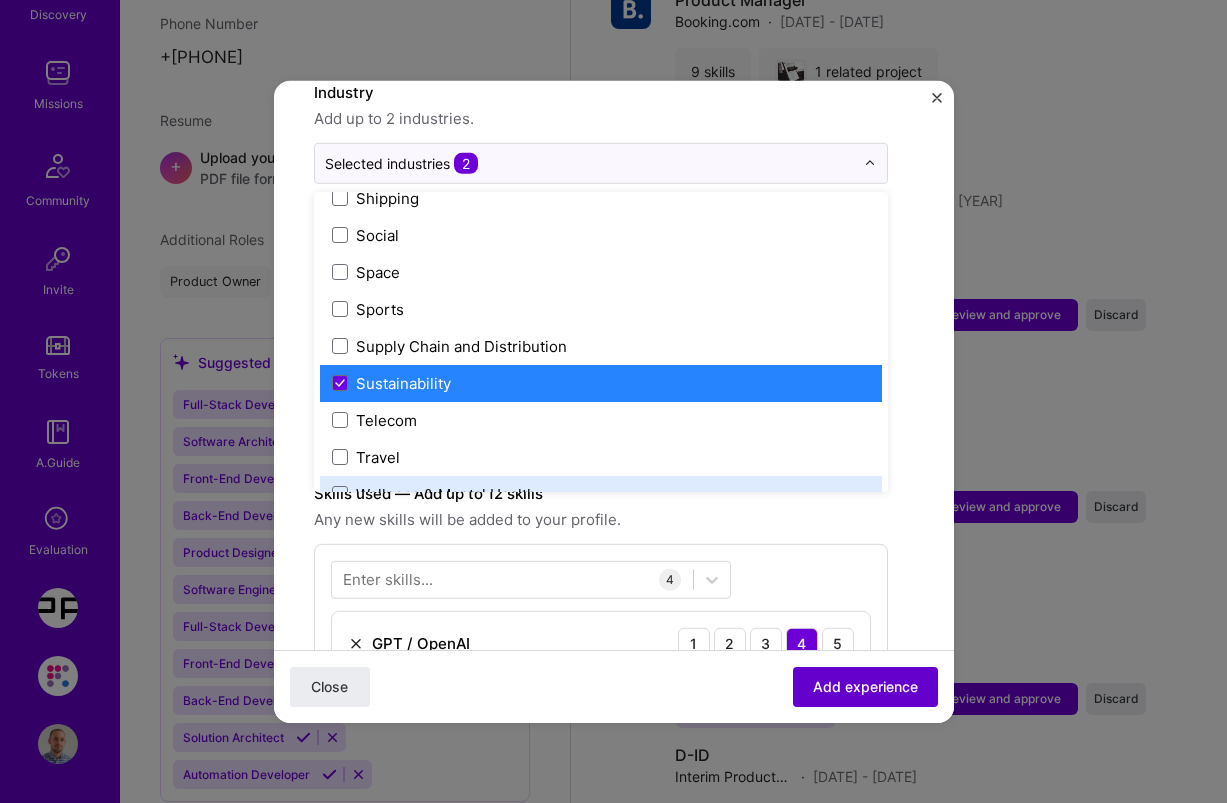click on "Add experience" at bounding box center [865, 687] 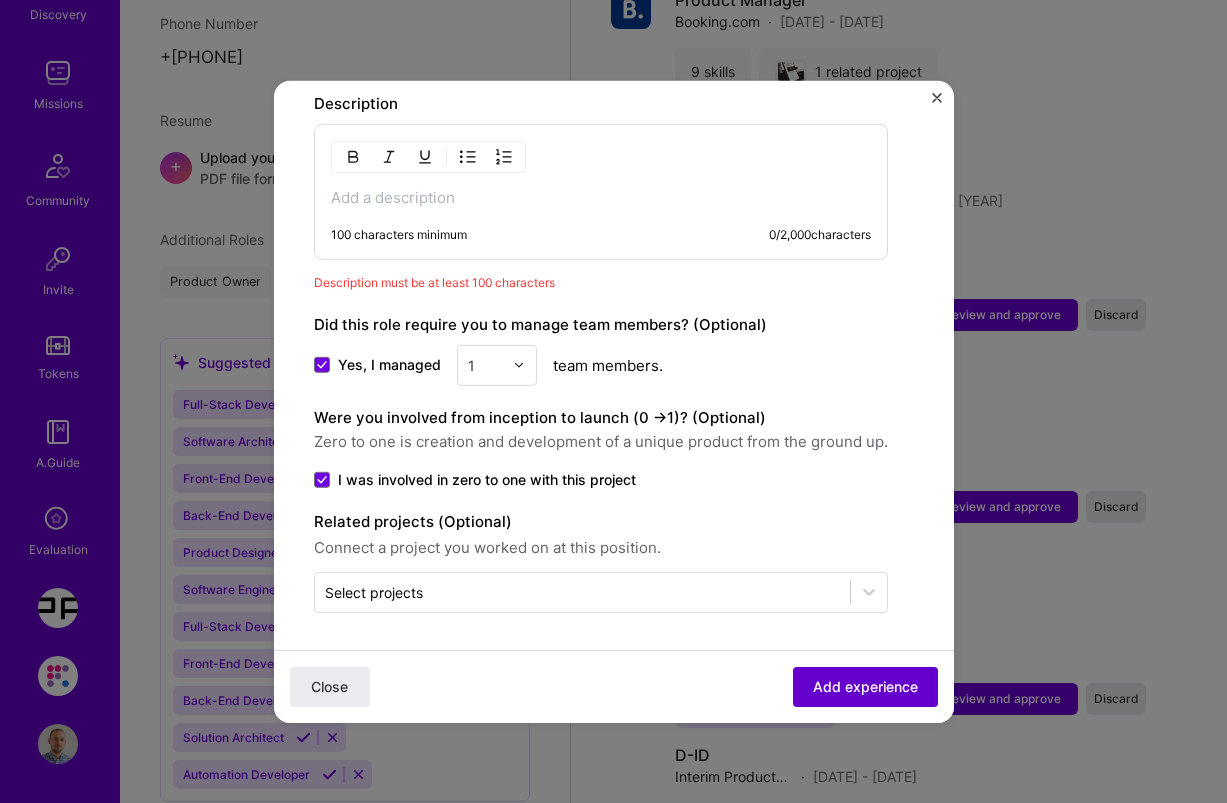 scroll, scrollTop: 1111, scrollLeft: 0, axis: vertical 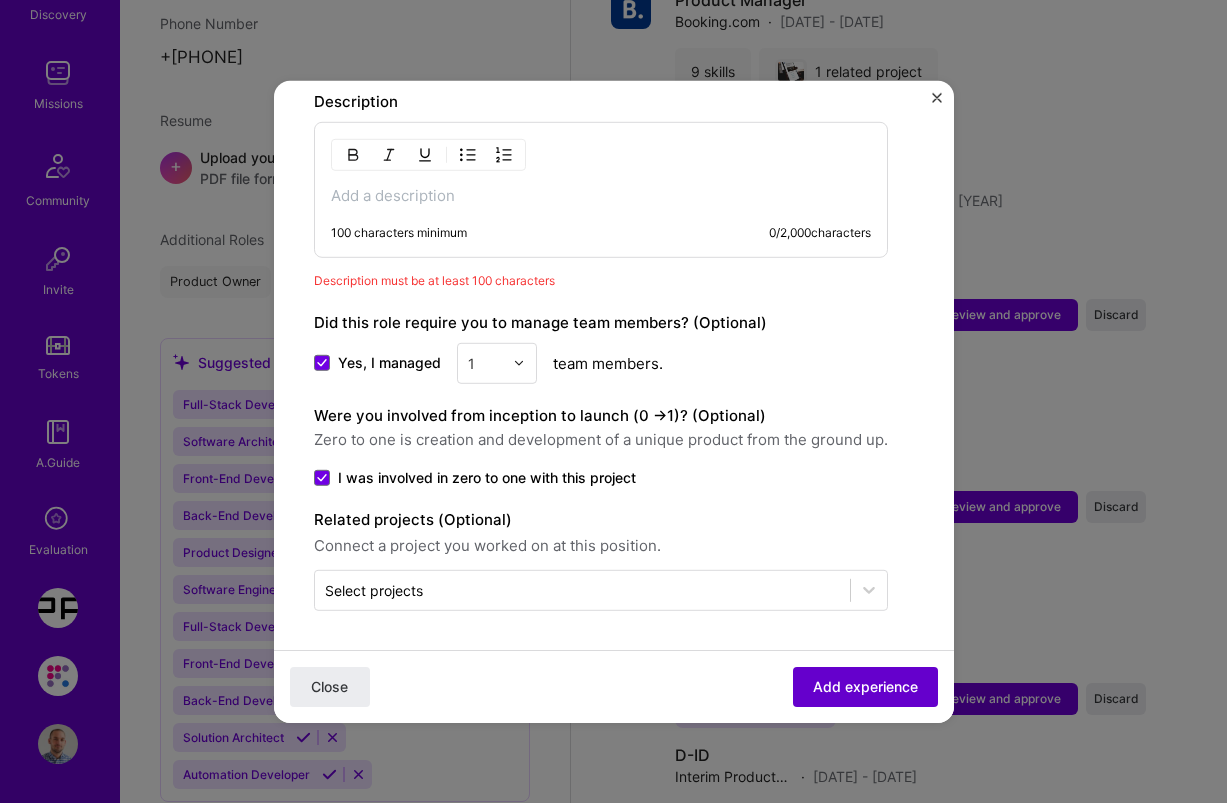 click on "Add experience" at bounding box center (865, 687) 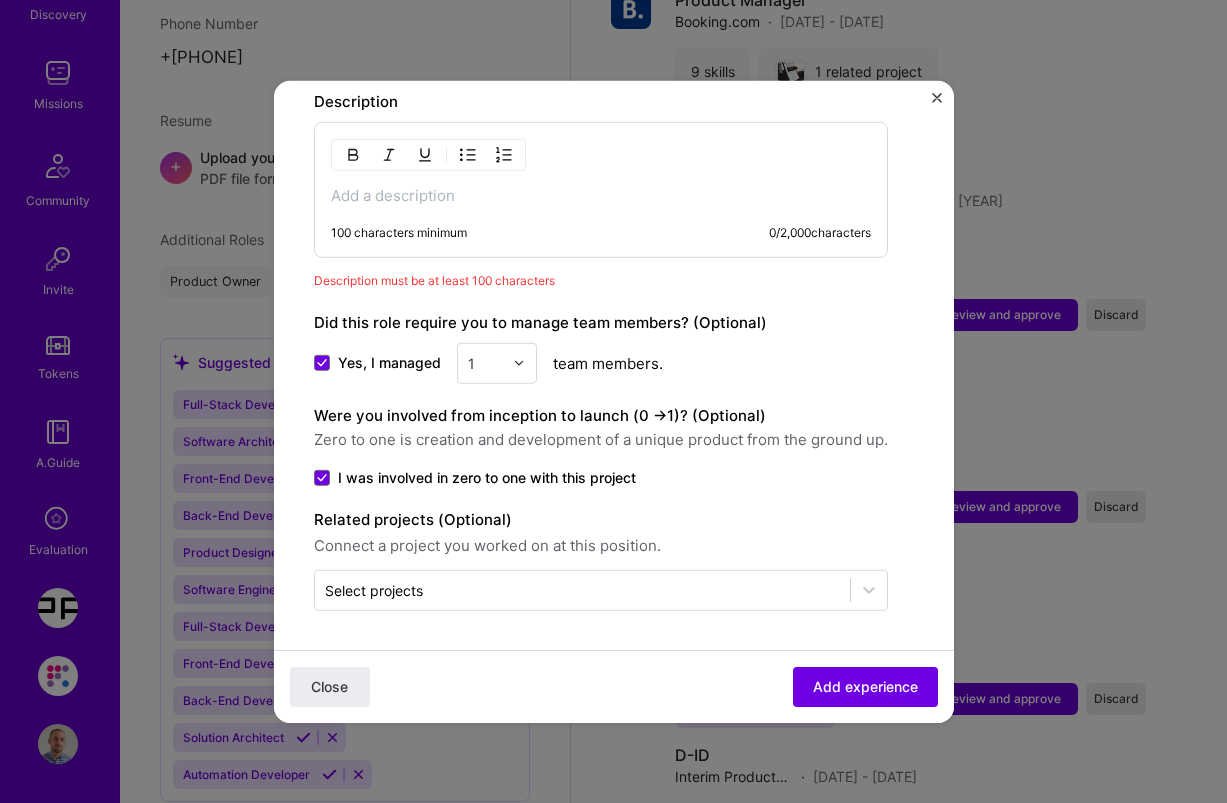 click on "100 characters minimum 0 / 2,000  characters" at bounding box center (601, 189) 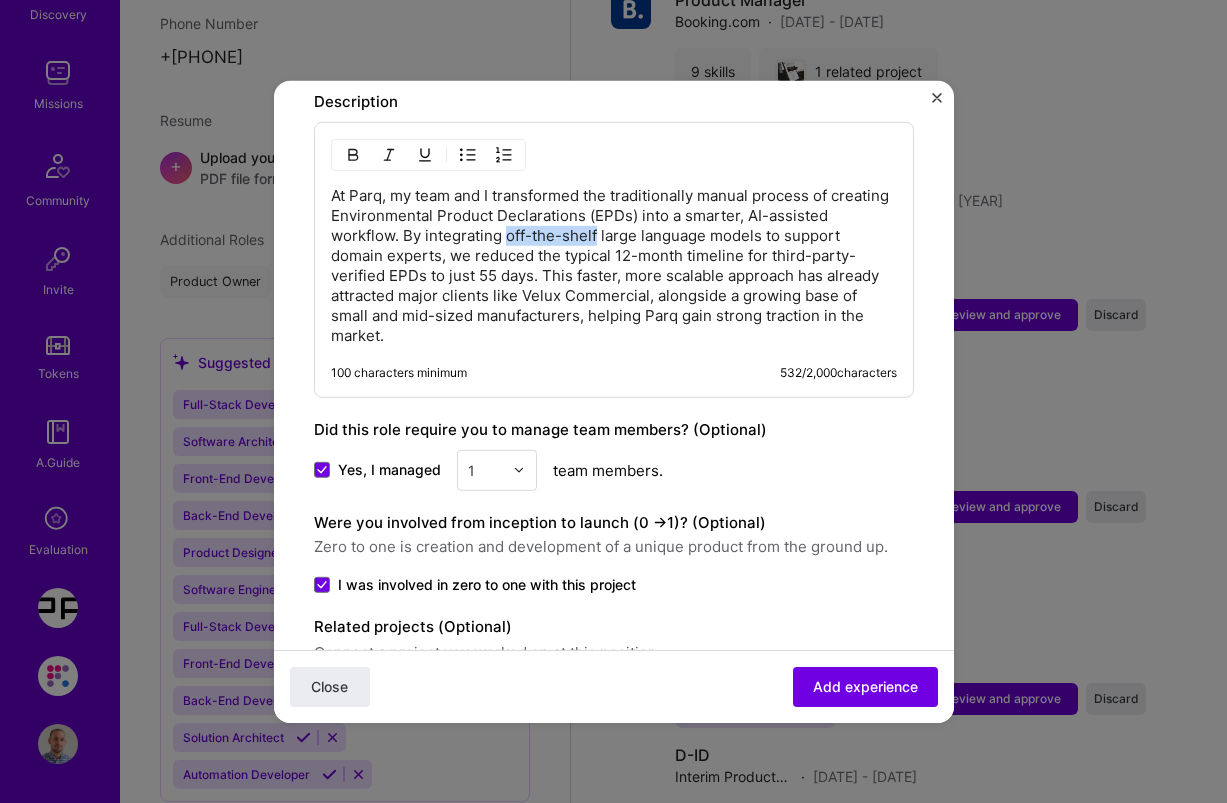drag, startPoint x: 507, startPoint y: 236, endPoint x: 598, endPoint y: 239, distance: 91.04944 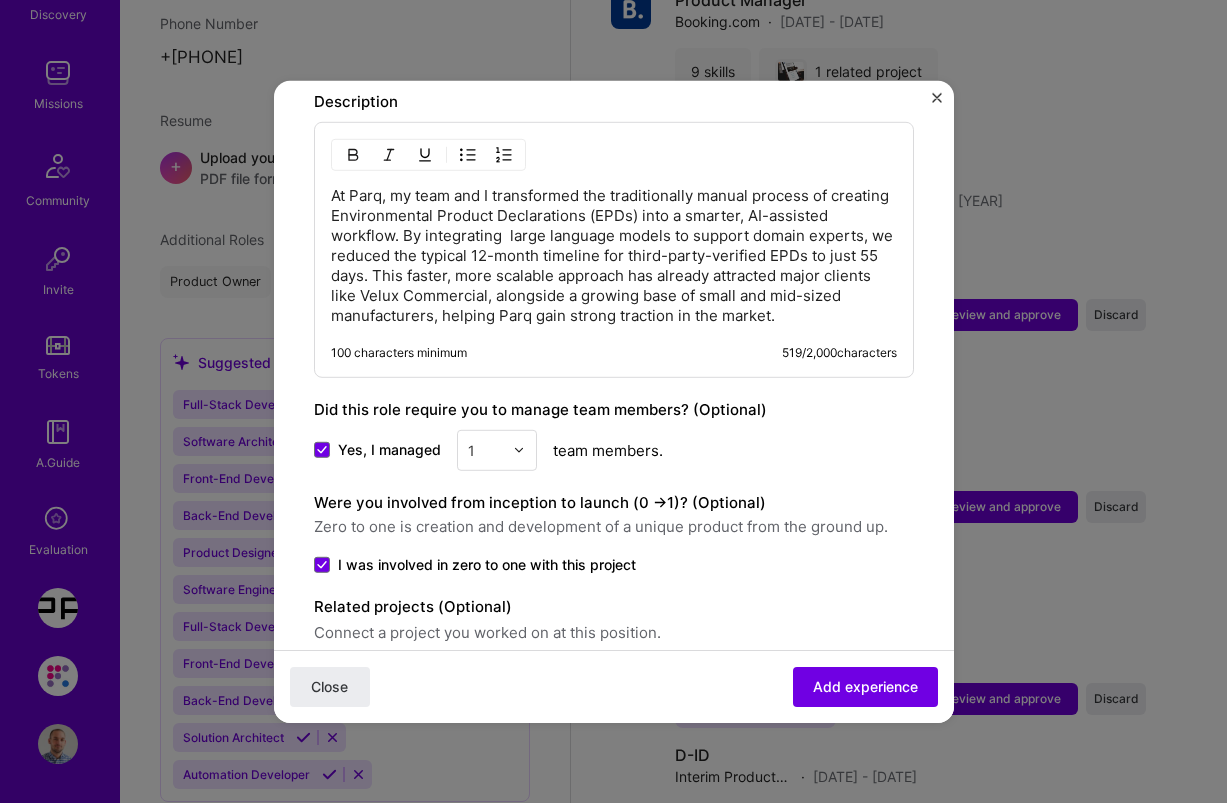 type 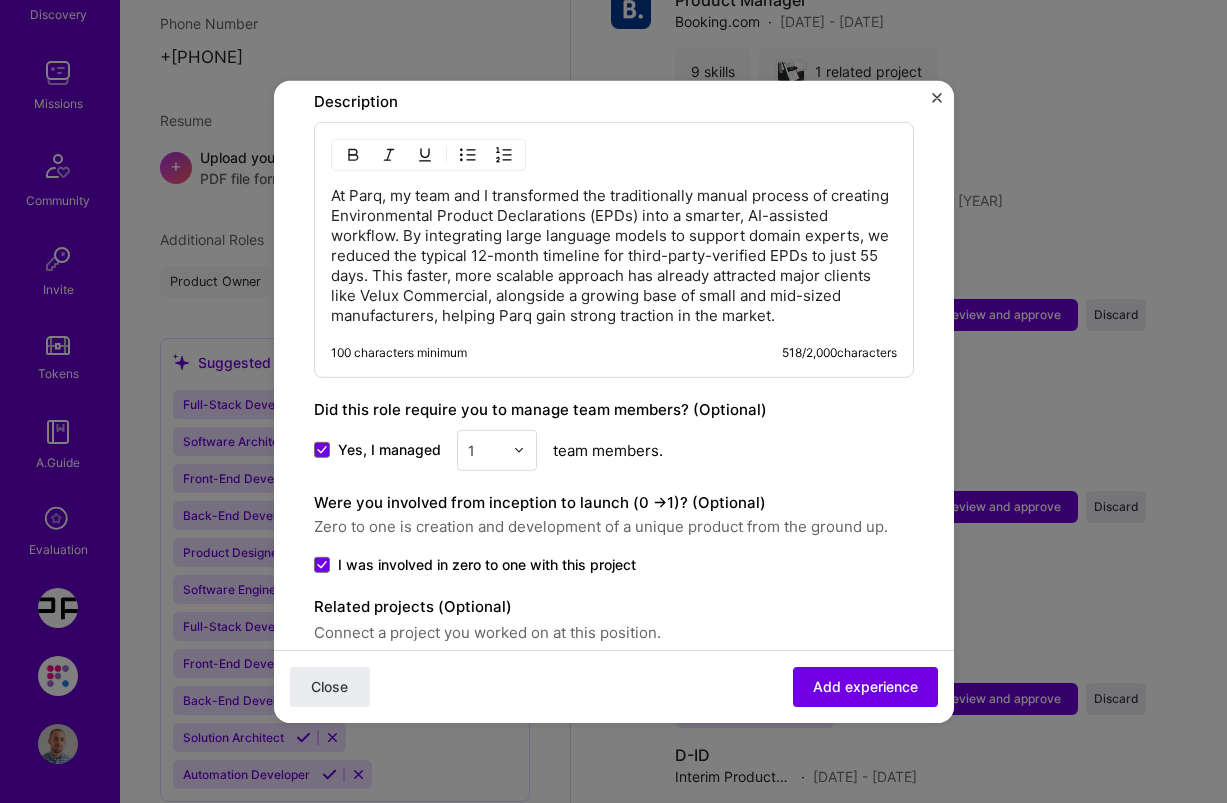 click on "At Parq, my team and I transformed the traditionally manual process of creating Environmental Product Declarations (EPDs) into a smarter, AI-assisted workflow. By integrating large language models to support domain experts, we reduced the typical 12-month timeline for third-party-verified EPDs to just 55 days. This faster, more scalable approach has already attracted major clients like Velux Commercial, alongside a growing base of small and mid-sized manufacturers, helping Parq gain strong traction in the market." at bounding box center (614, 255) 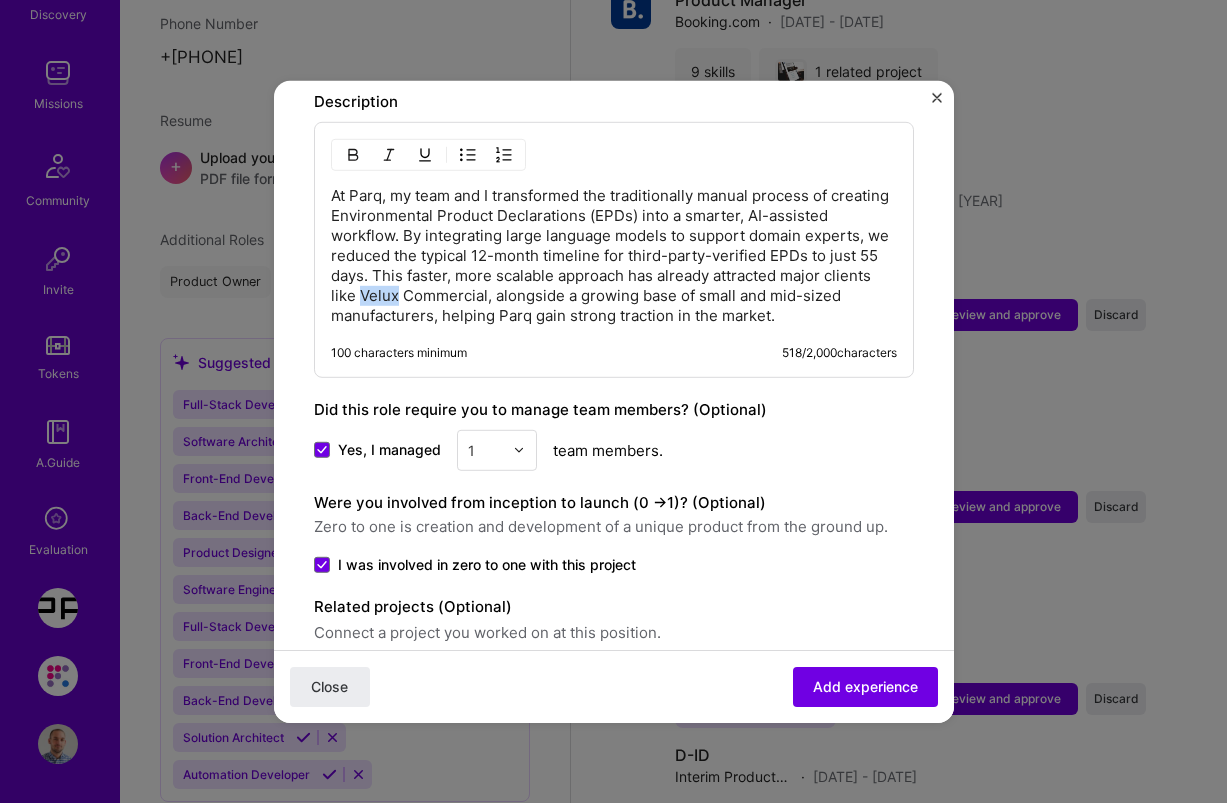click on "At Parq, my team and I transformed the traditionally manual process of creating Environmental Product Declarations (EPDs) into a smarter, AI-assisted workflow. By integrating large language models to support domain experts, we reduced the typical 12-month timeline for third-party-verified EPDs to just 55 days. This faster, more scalable approach has already attracted major clients like Velux Commercial, alongside a growing base of small and mid-sized manufacturers, helping Parq gain strong traction in the market." at bounding box center [614, 255] 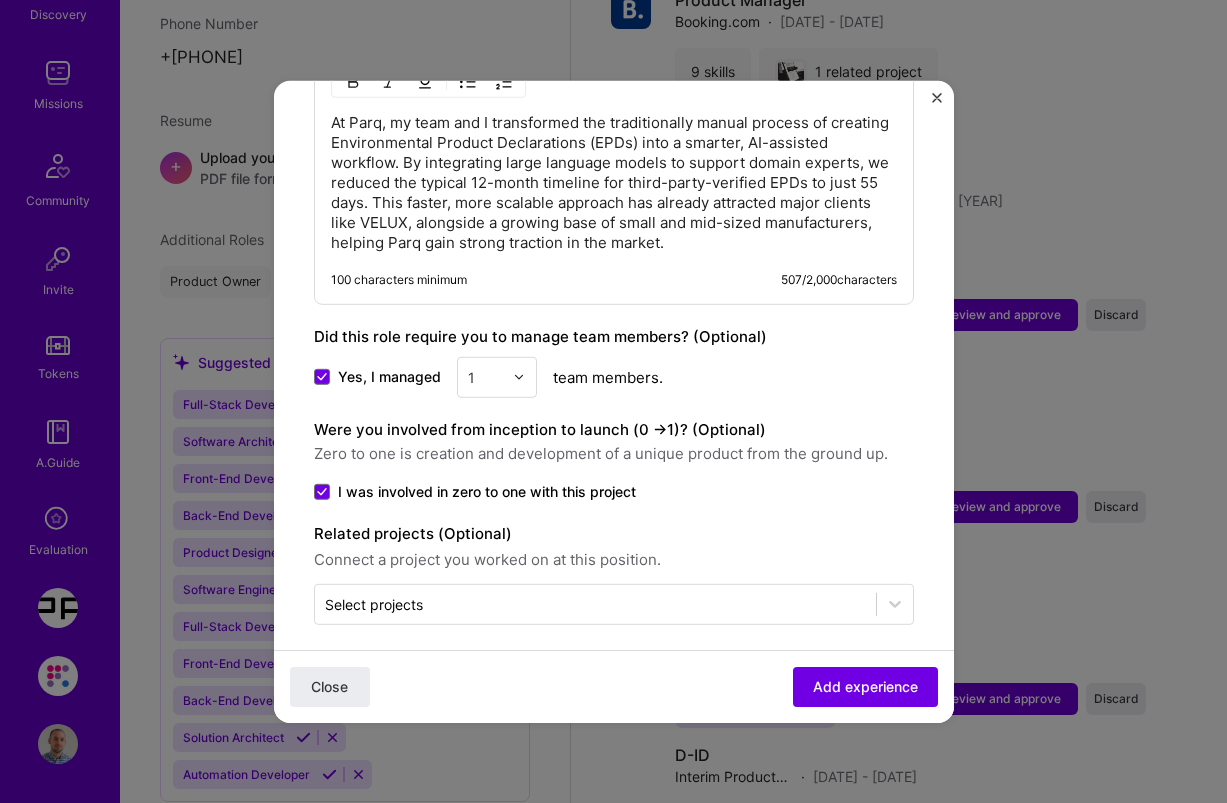 scroll, scrollTop: 1198, scrollLeft: 0, axis: vertical 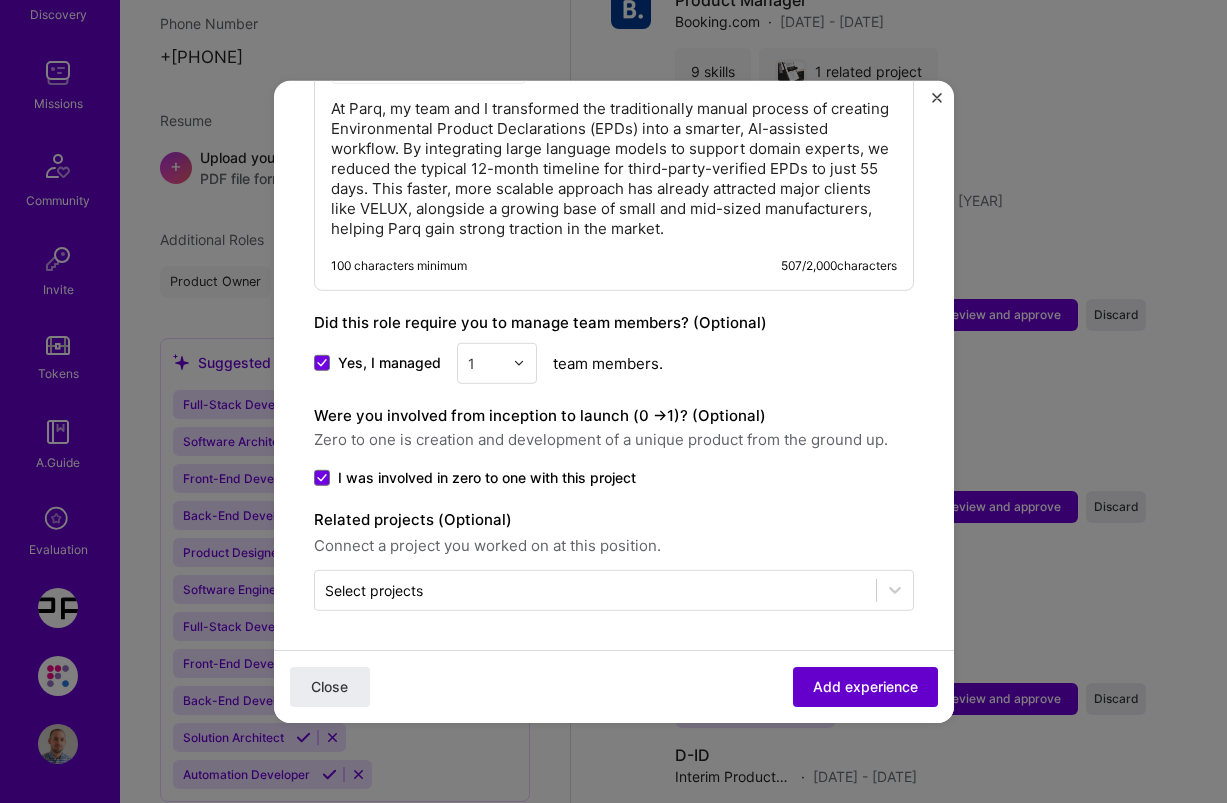 click on "Add experience" at bounding box center [865, 687] 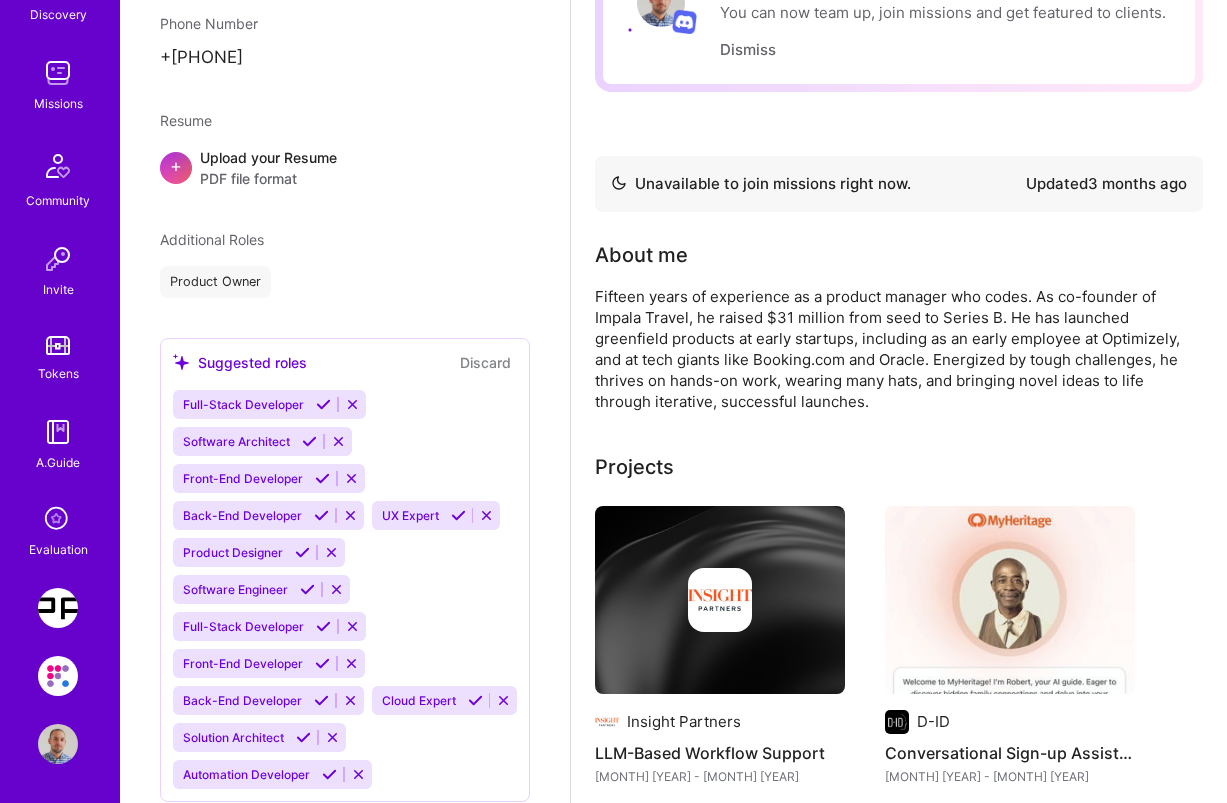 scroll, scrollTop: 0, scrollLeft: 0, axis: both 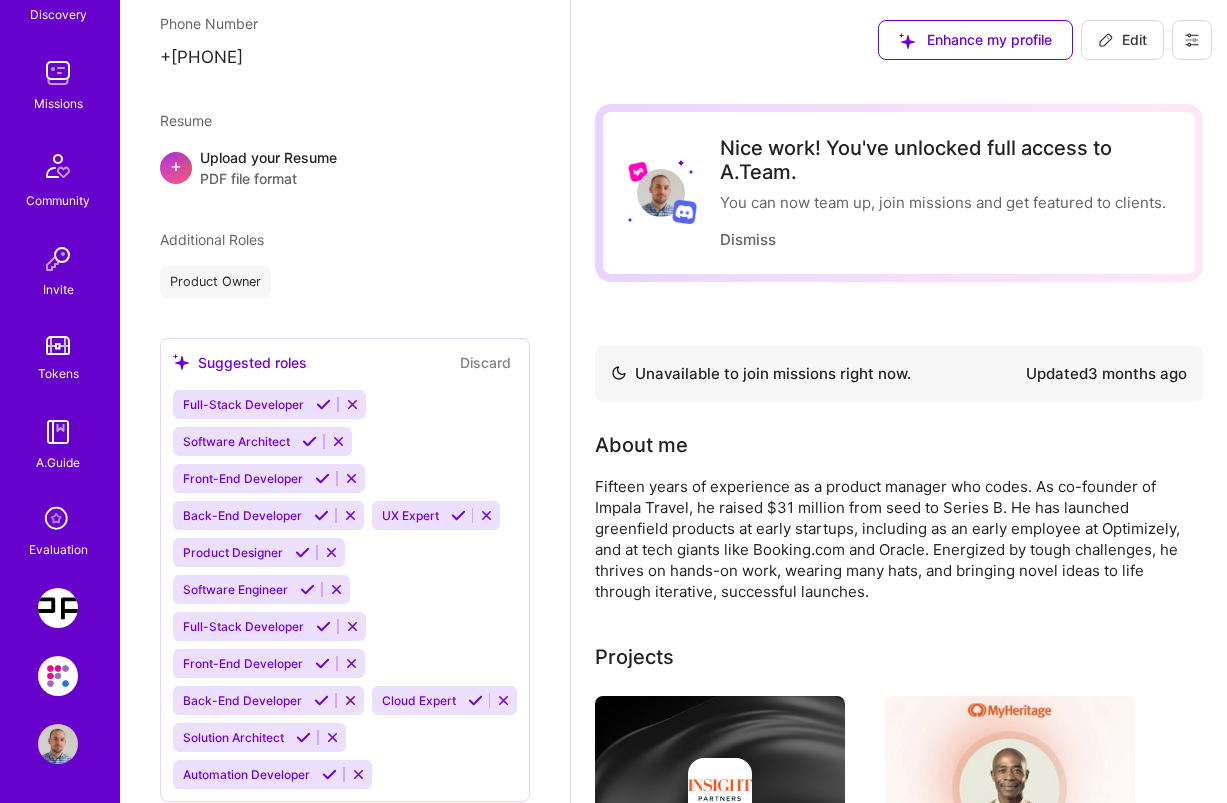 click on "Edit" at bounding box center (1122, 40) 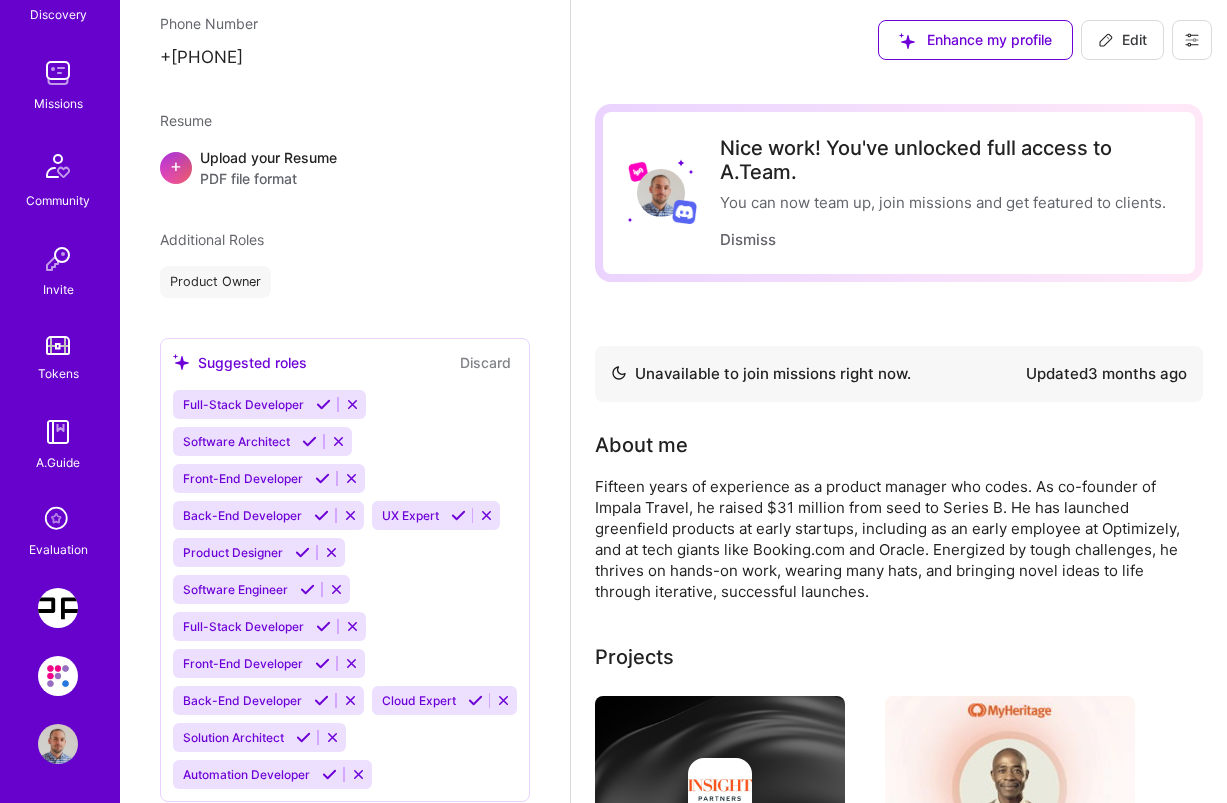 select on "NL" 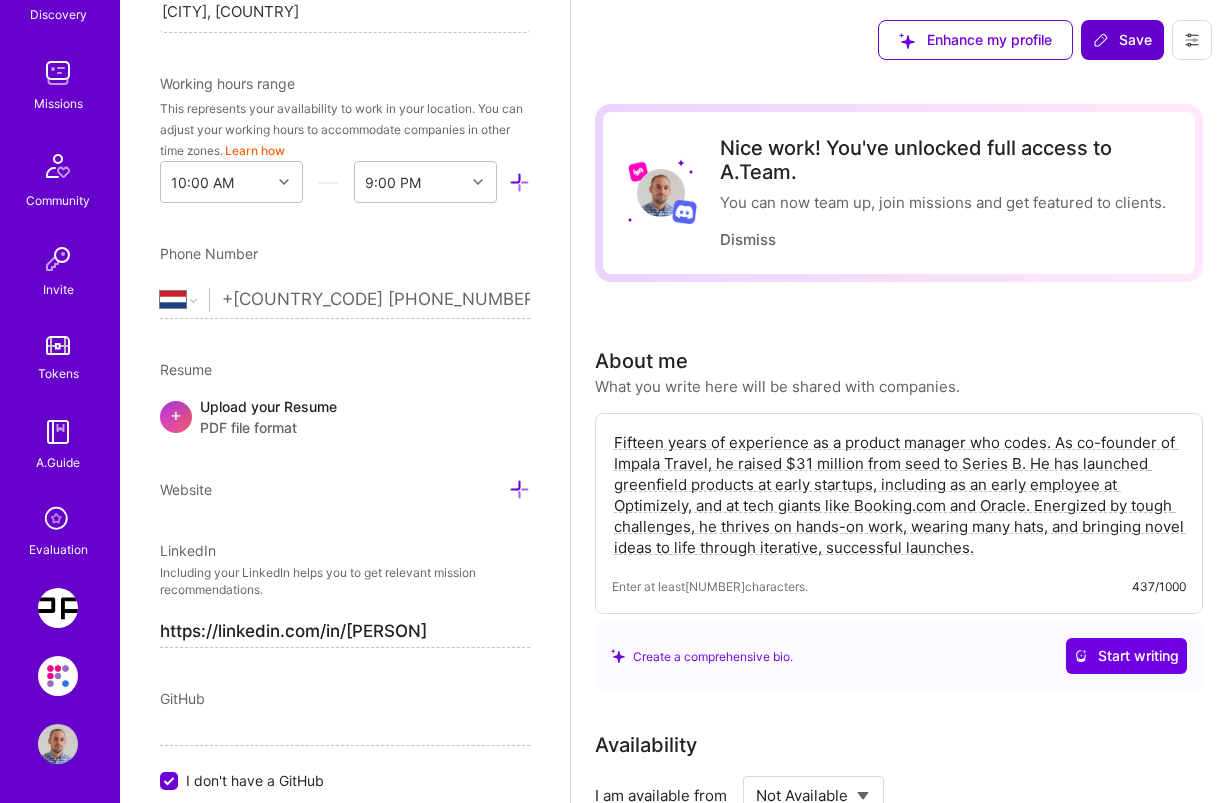 scroll, scrollTop: 790, scrollLeft: 0, axis: vertical 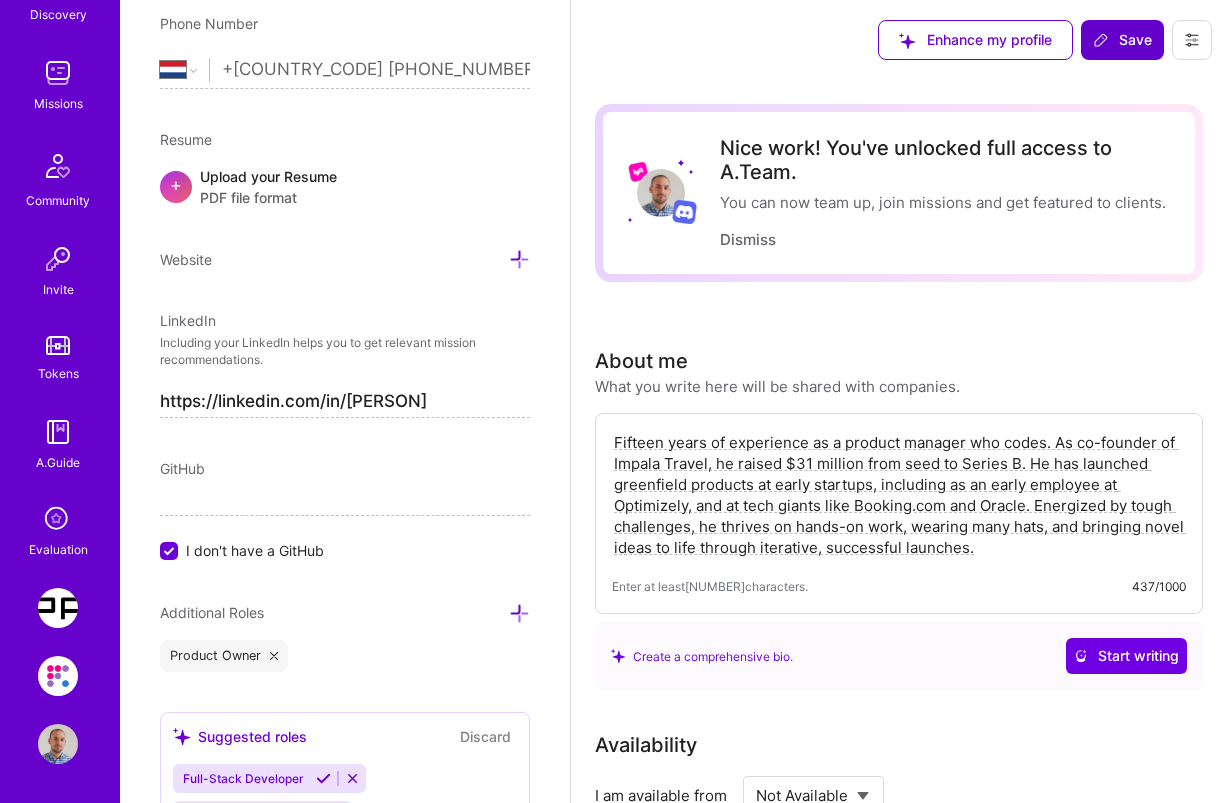 click on "Save" at bounding box center (1122, 40) 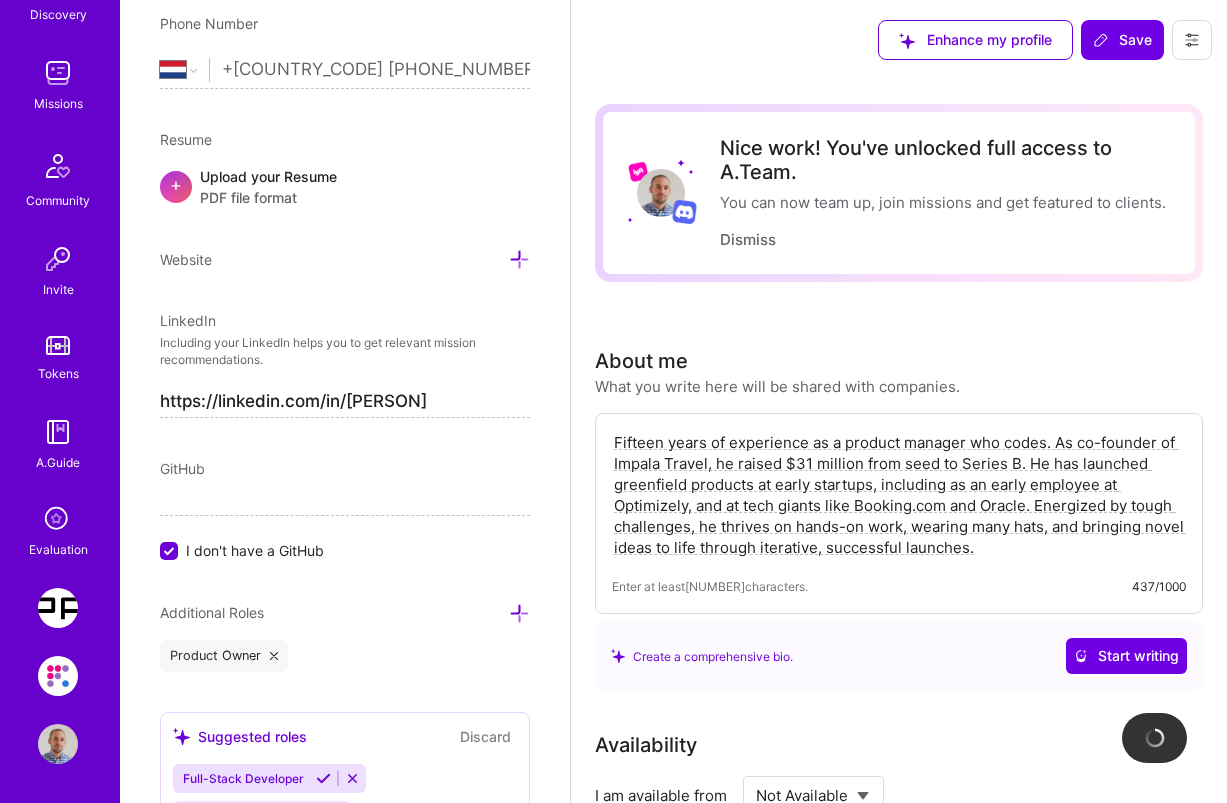click 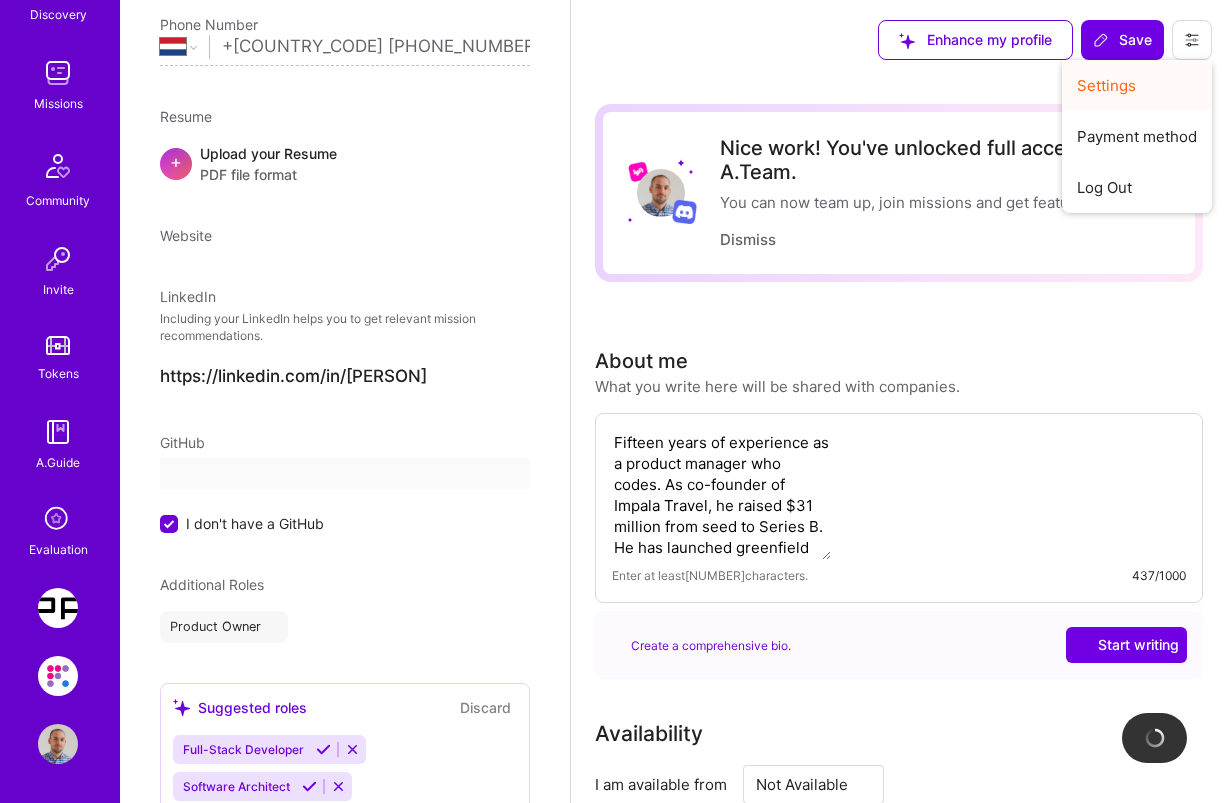 scroll, scrollTop: 560, scrollLeft: 0, axis: vertical 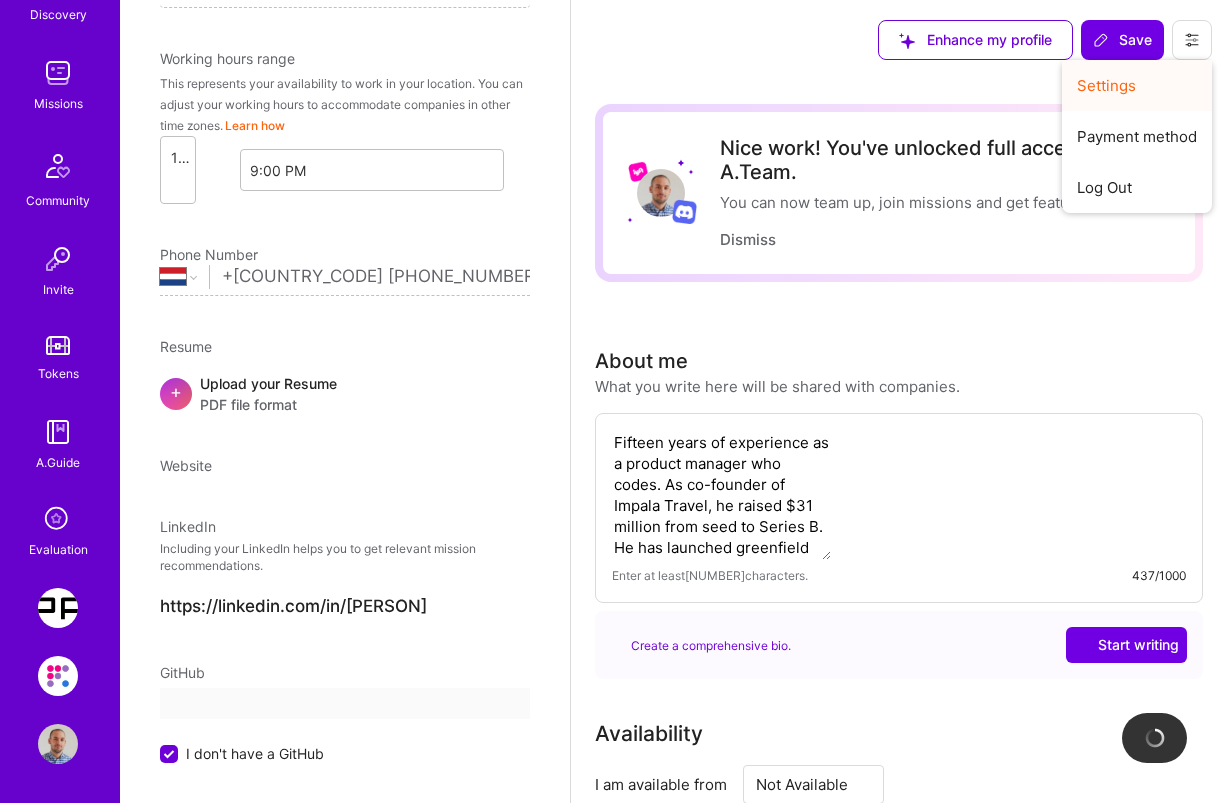 click on "Settings" at bounding box center (1137, 85) 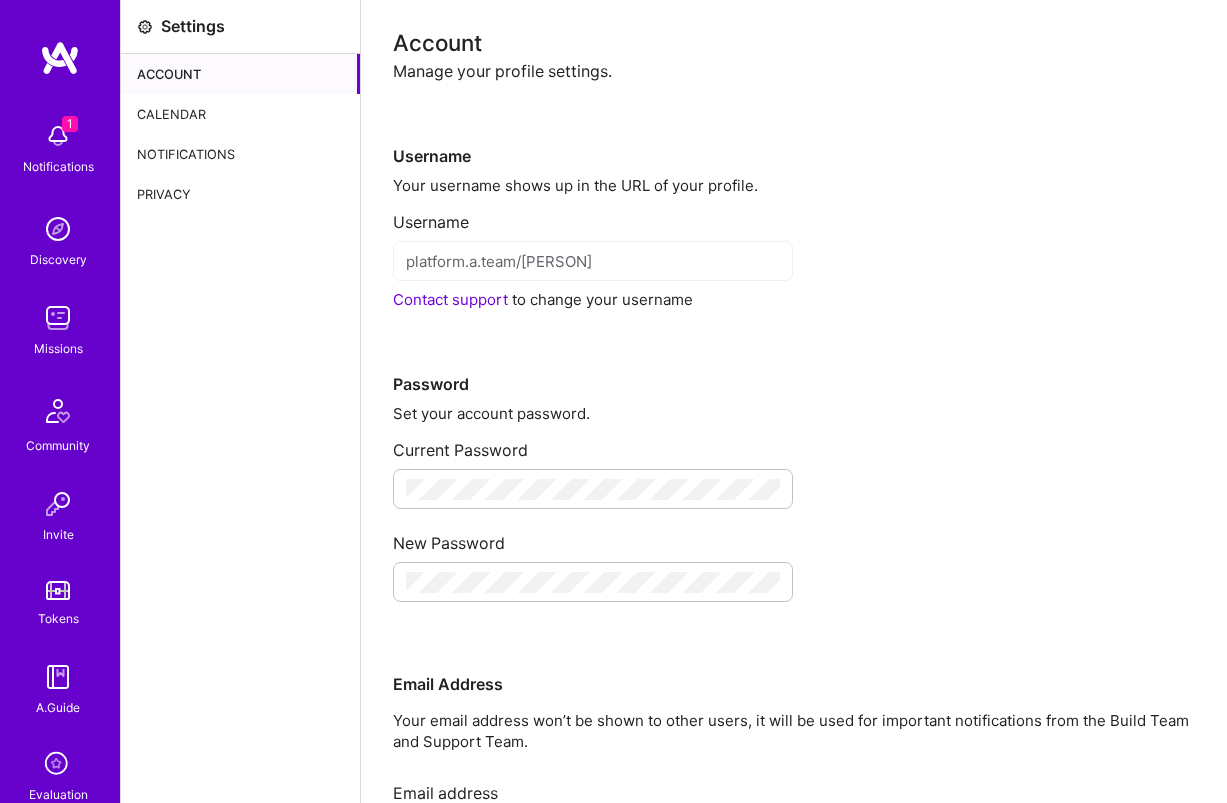click on "Calendar" at bounding box center (240, 114) 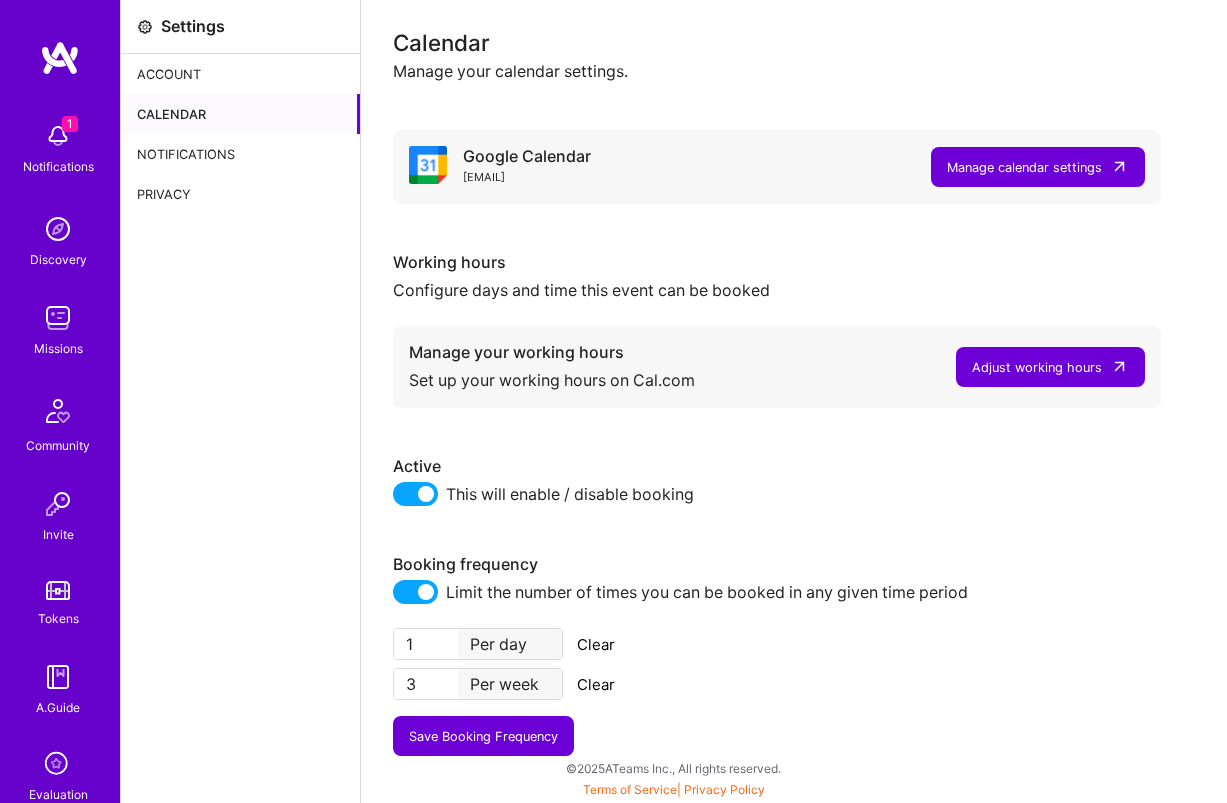 click on "3" at bounding box center [426, 684] 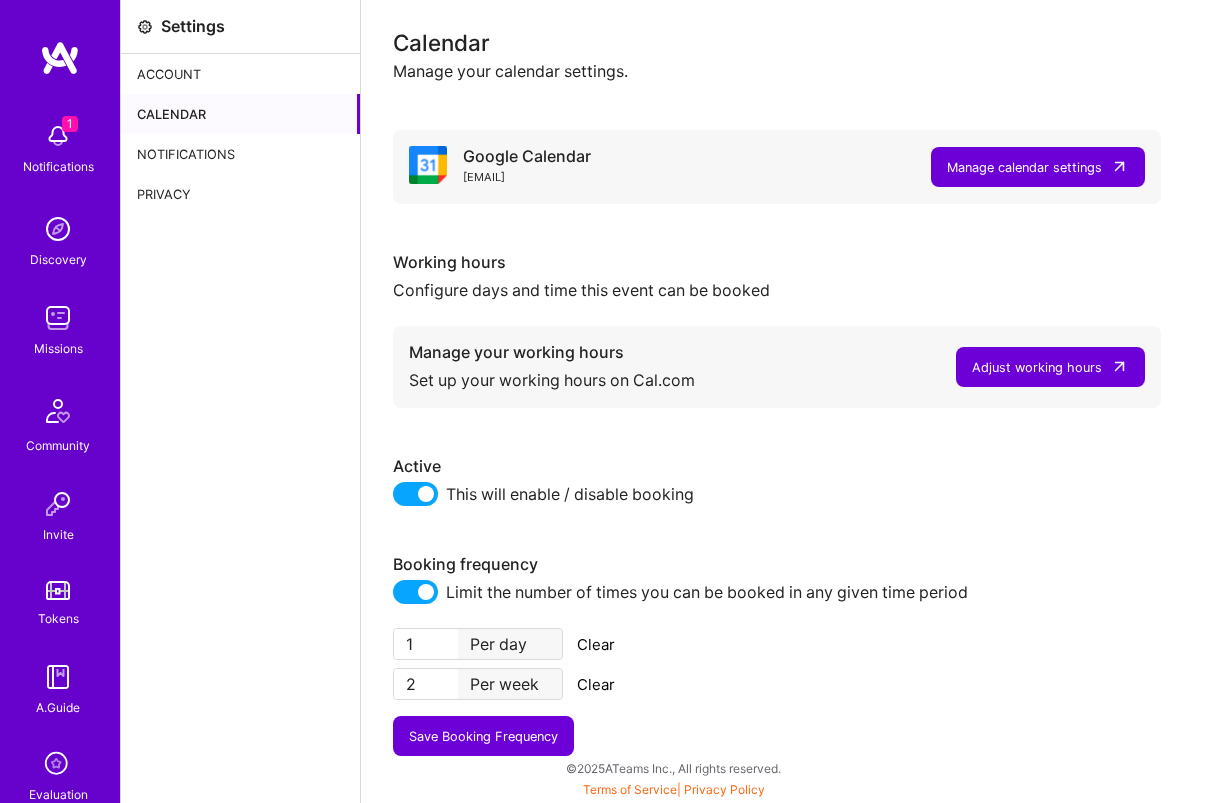 click on "Save Booking Frequency" at bounding box center [483, 736] 